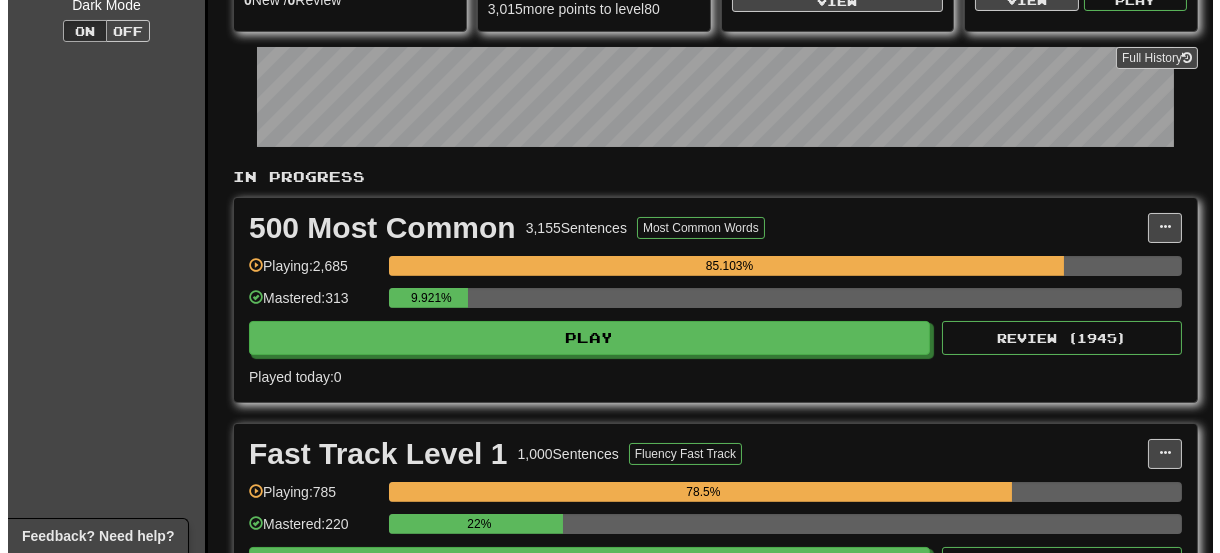 scroll, scrollTop: 264, scrollLeft: 0, axis: vertical 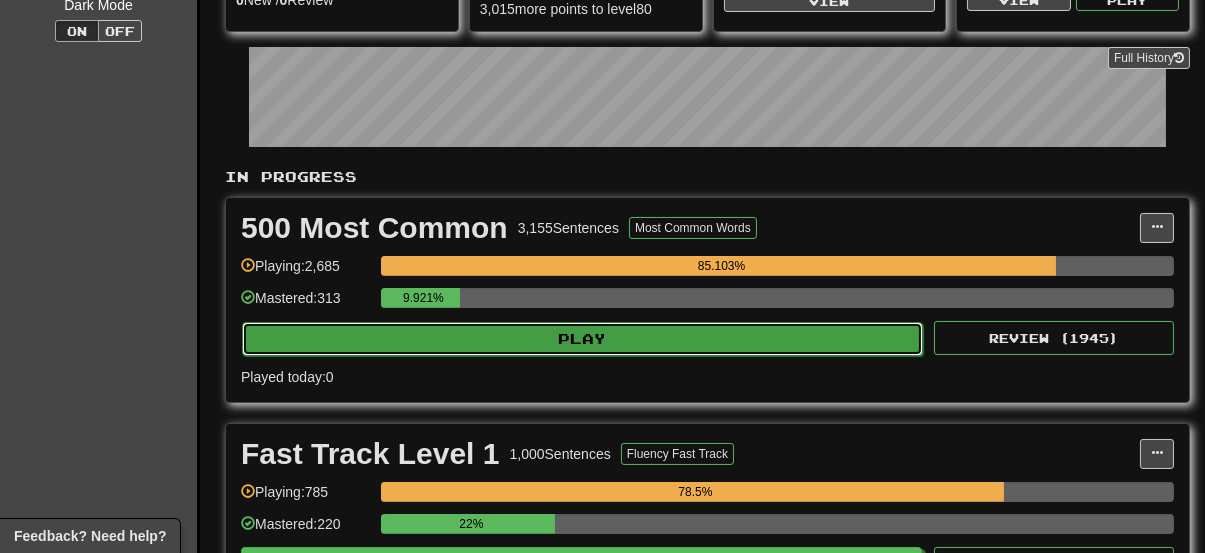 click on "Play" at bounding box center [582, 339] 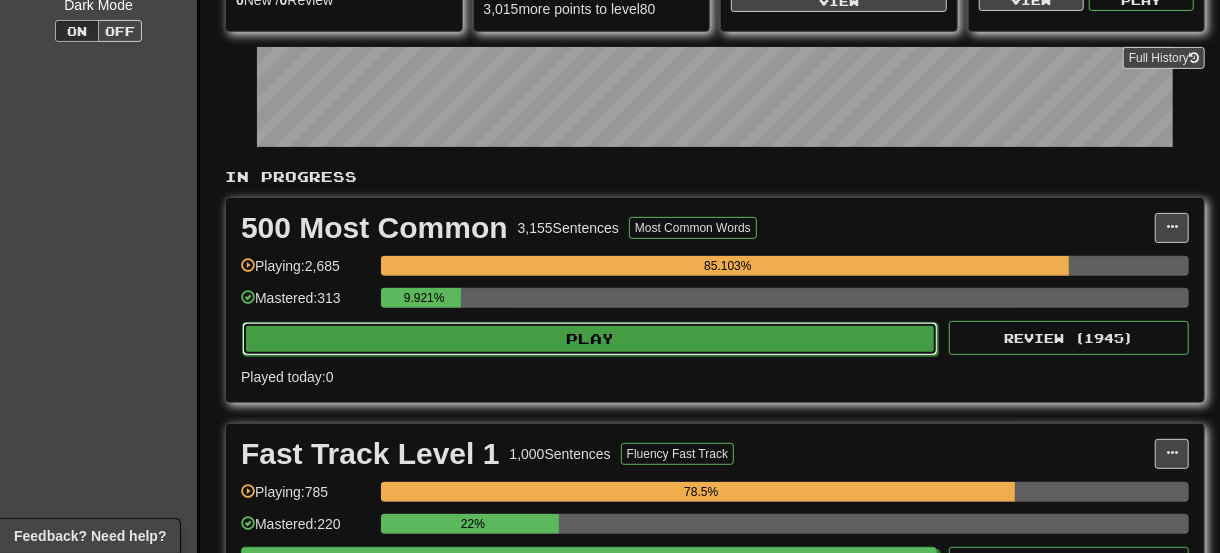 select on "**" 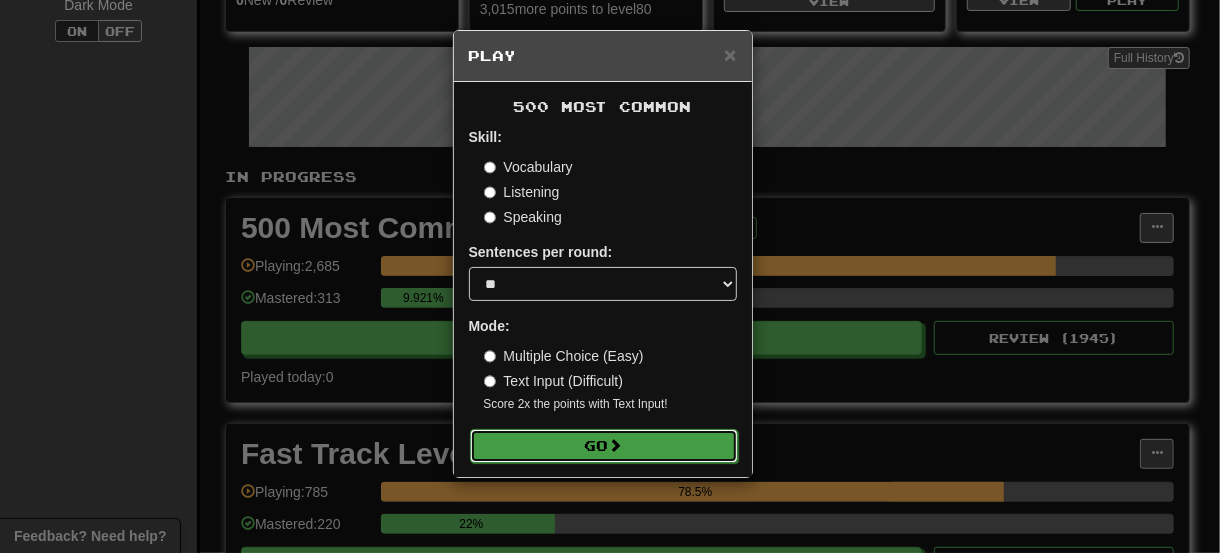 click on "Go" at bounding box center (604, 446) 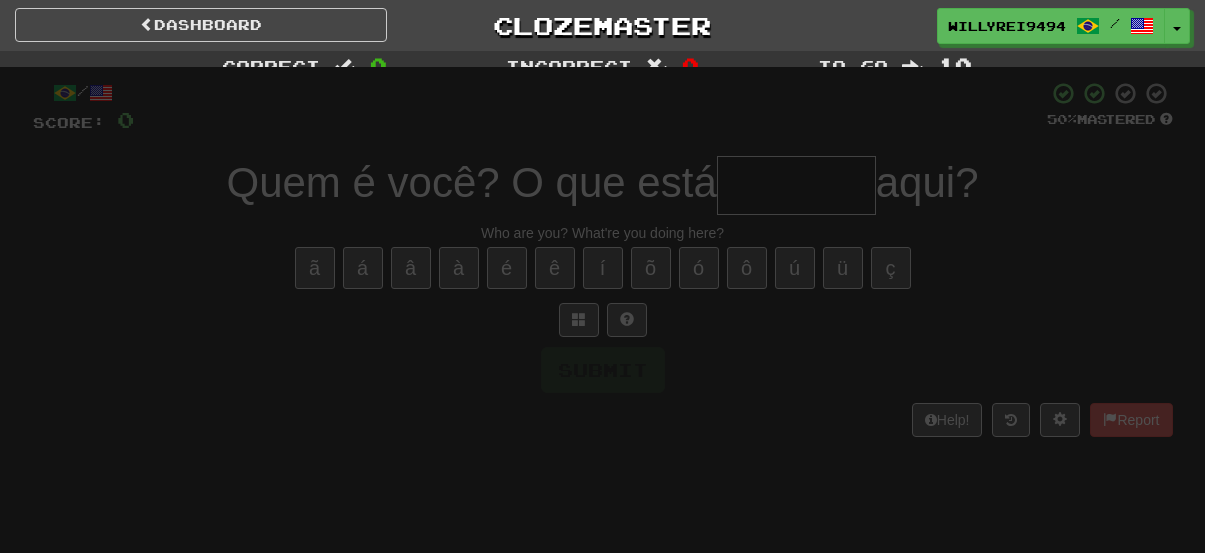 scroll, scrollTop: 0, scrollLeft: 0, axis: both 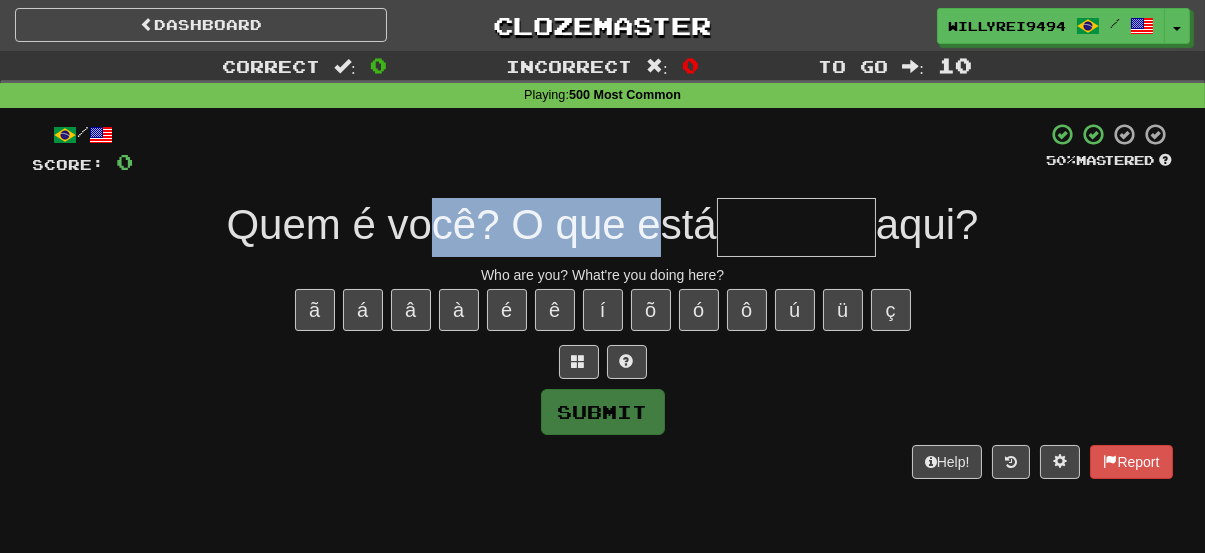 drag, startPoint x: 420, startPoint y: 216, endPoint x: 654, endPoint y: 215, distance: 234.00214 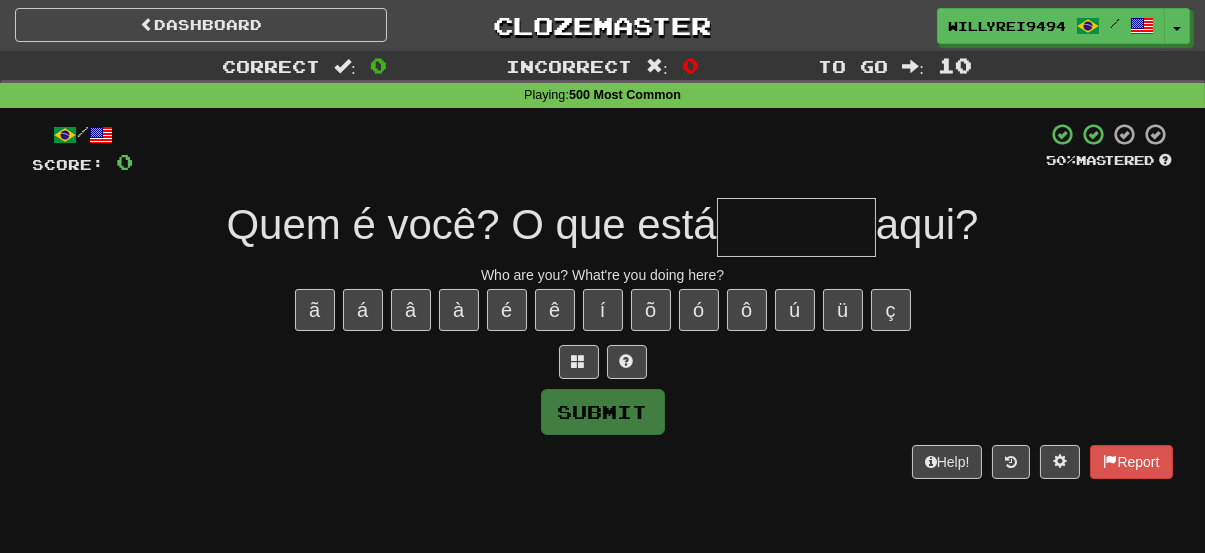 click at bounding box center (796, 227) 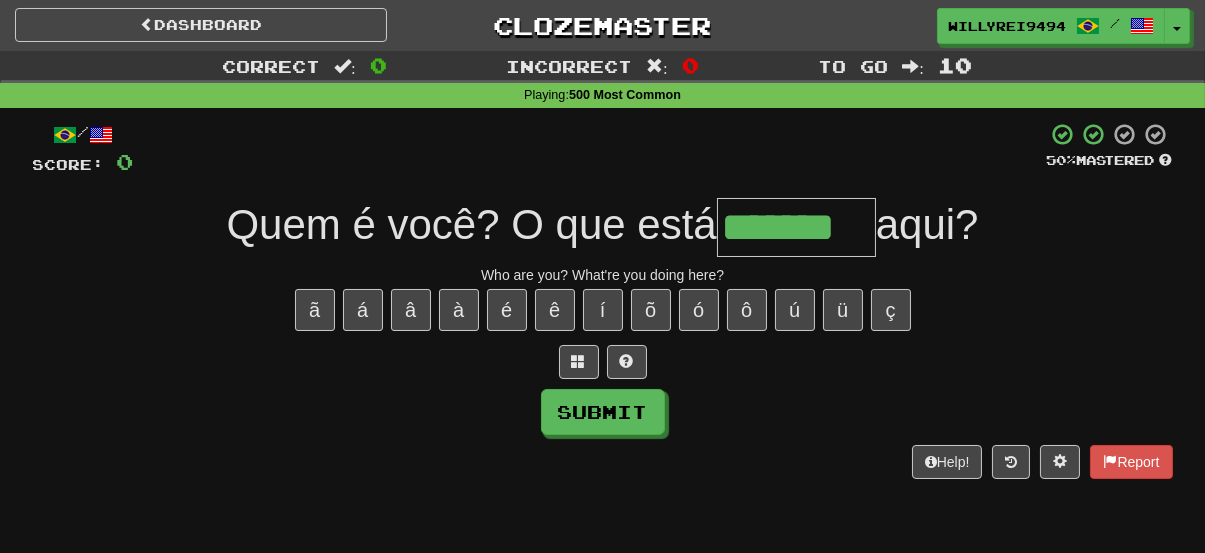type on "*******" 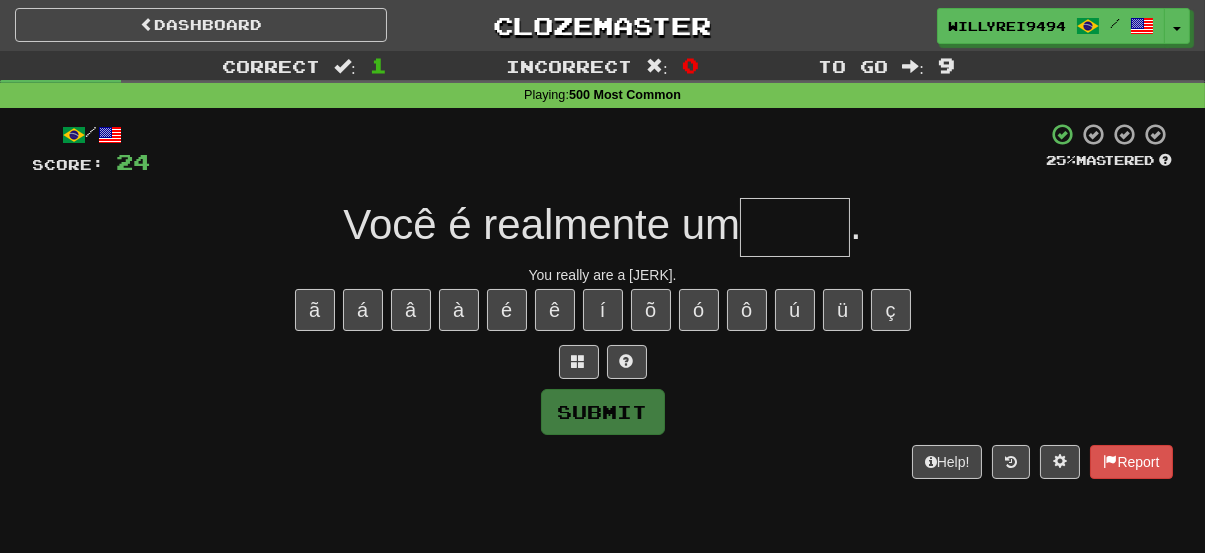 type on "*" 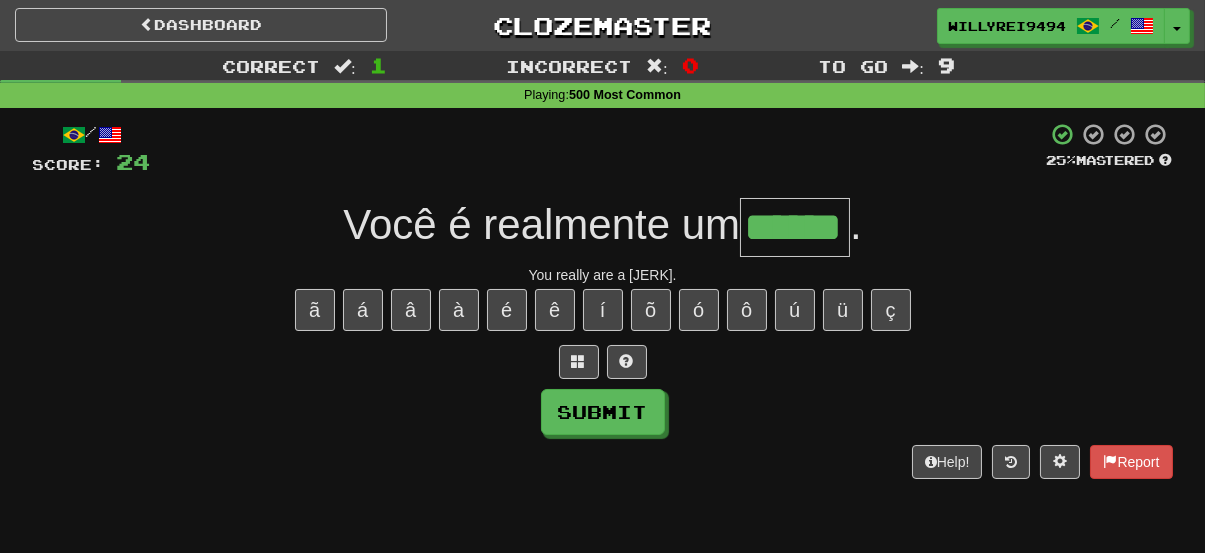 type on "******" 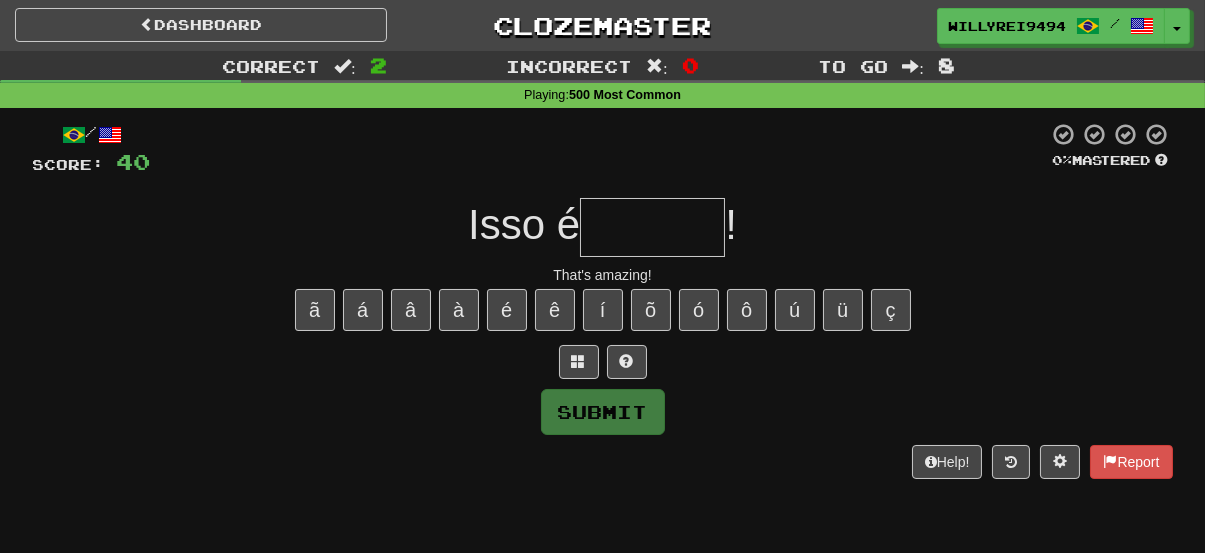 type on "*" 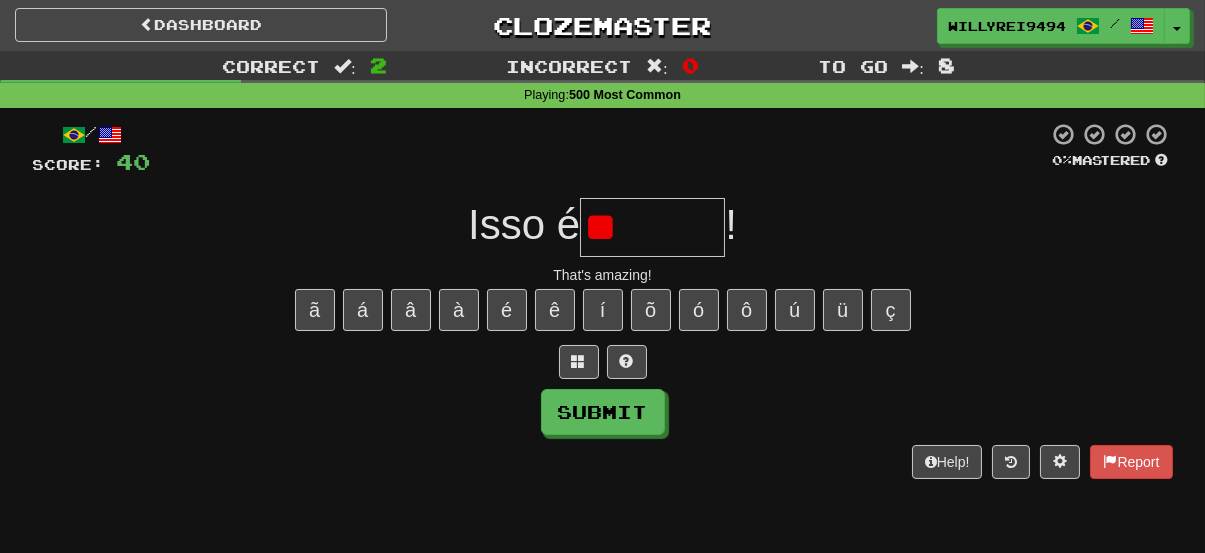 type on "*" 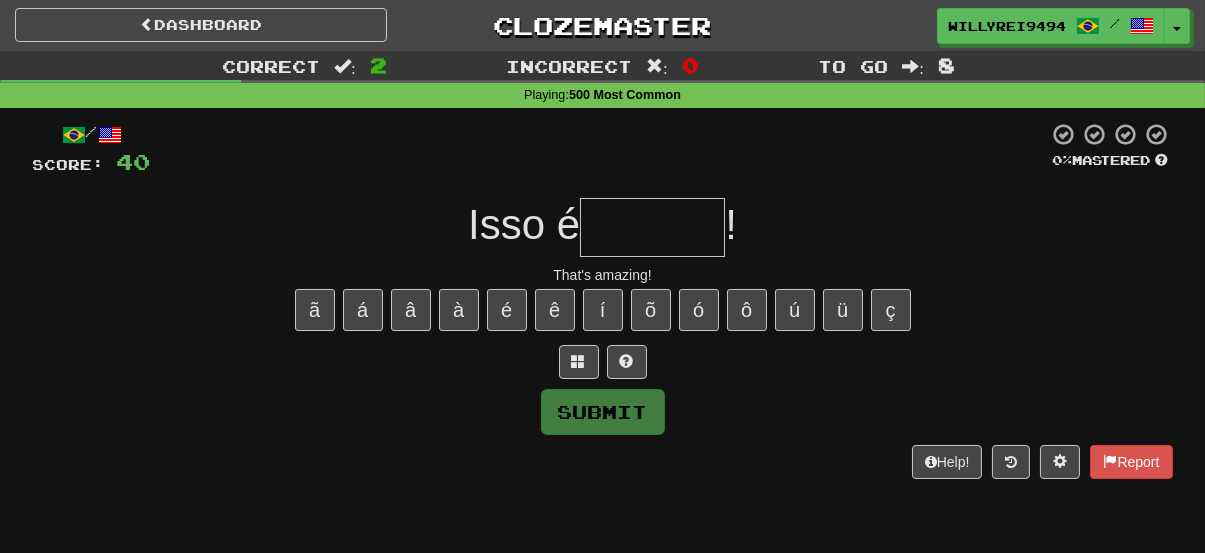 type on "*" 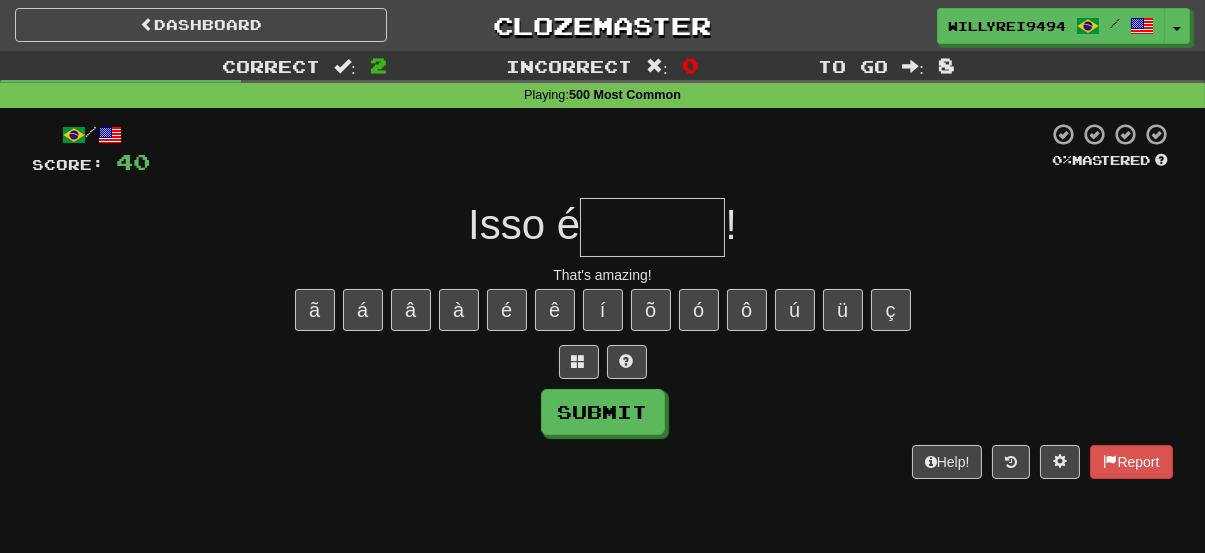 type on "*" 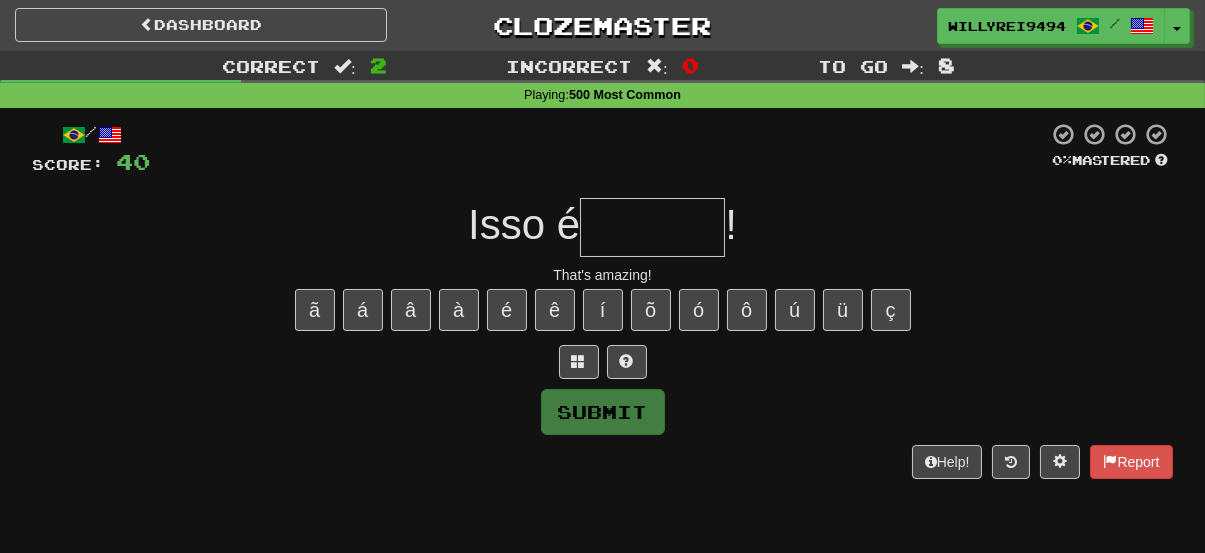 type on "*" 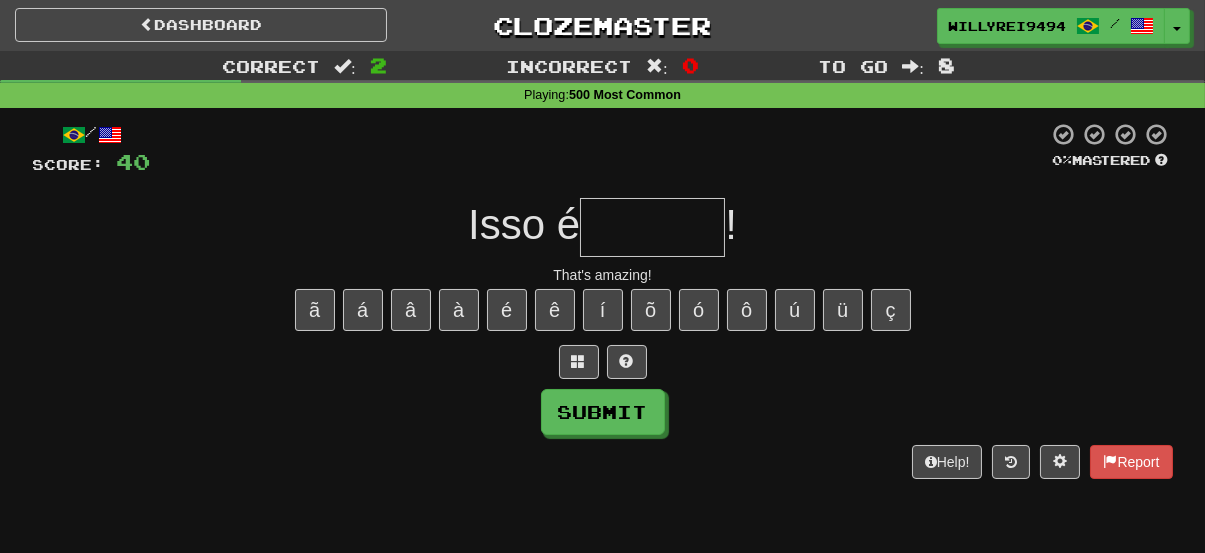 type on "*" 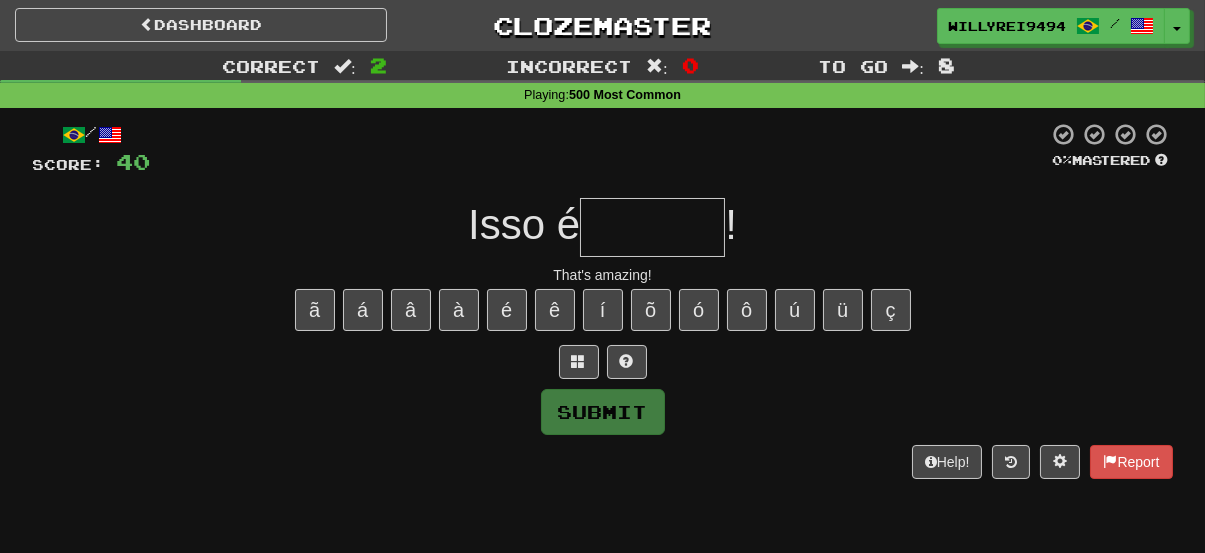 type on "*" 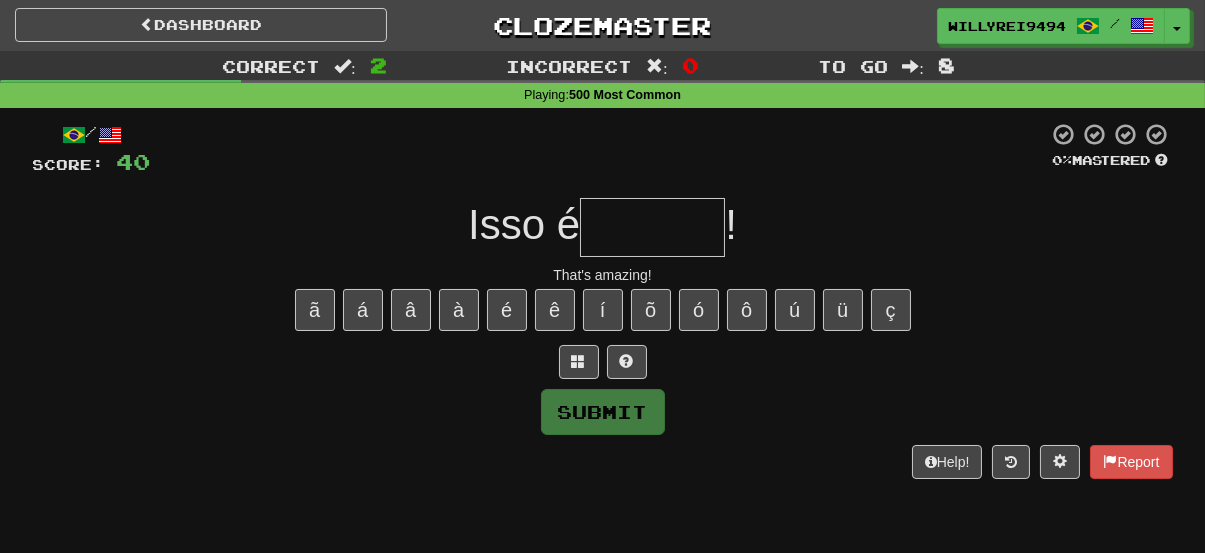 type on "*" 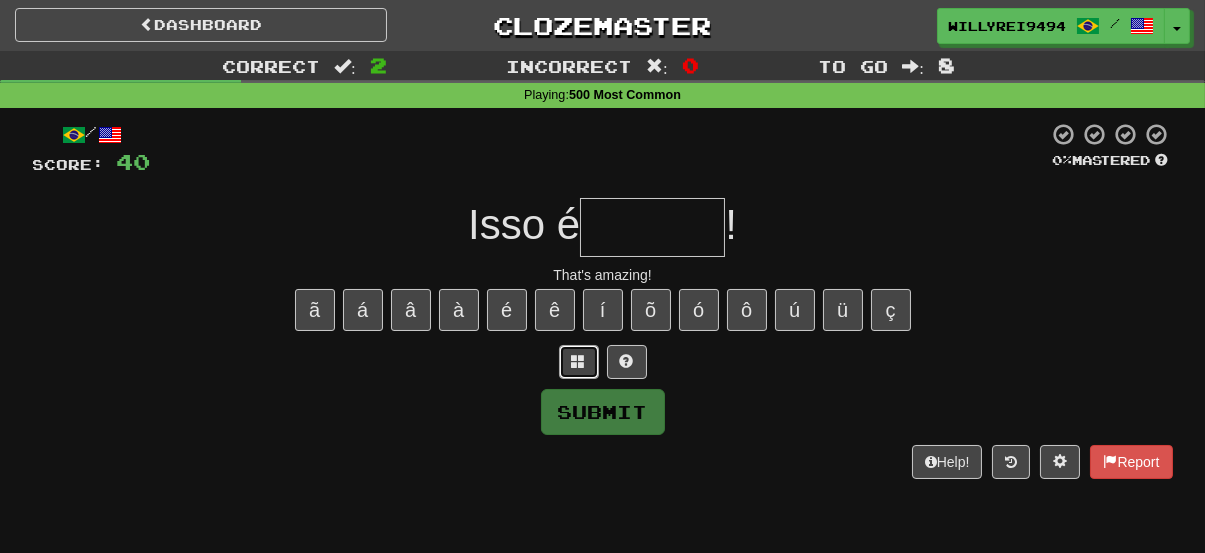 click at bounding box center (579, 361) 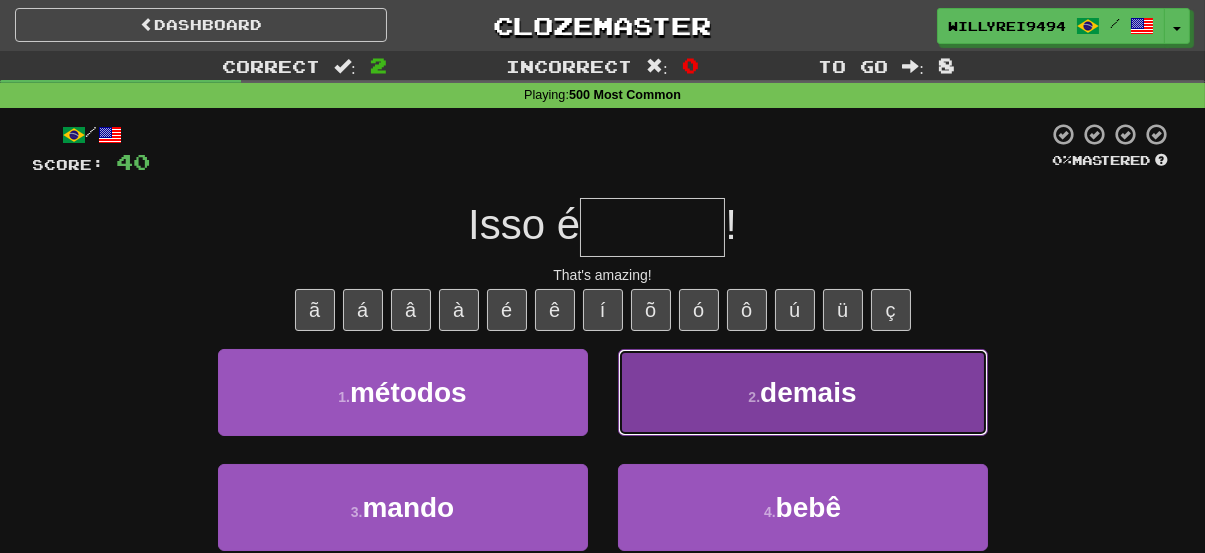 click on "2 .  demais" at bounding box center [803, 392] 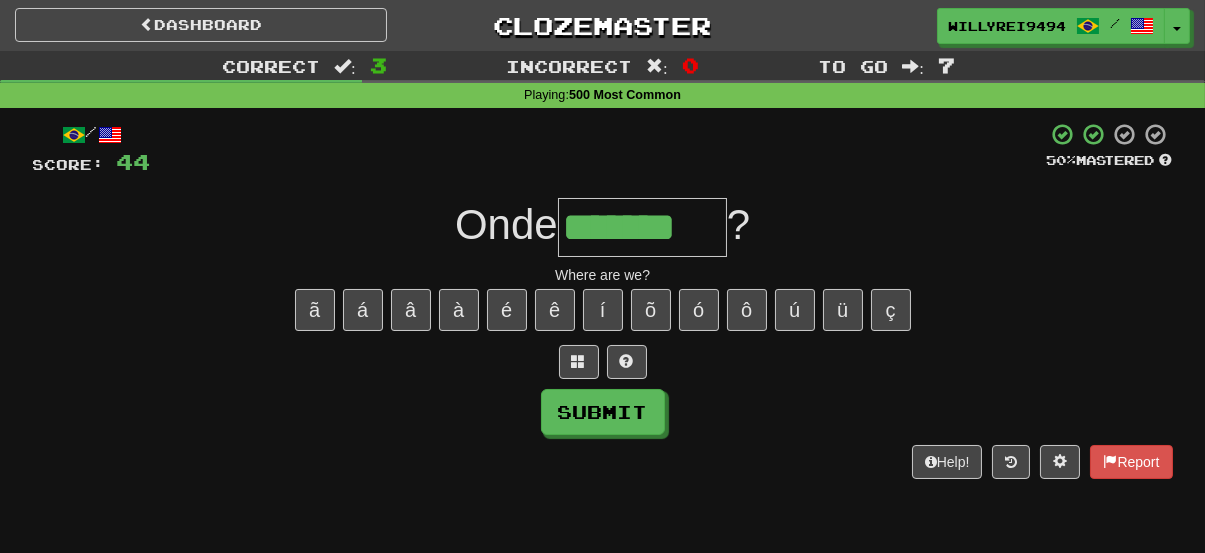 type on "*******" 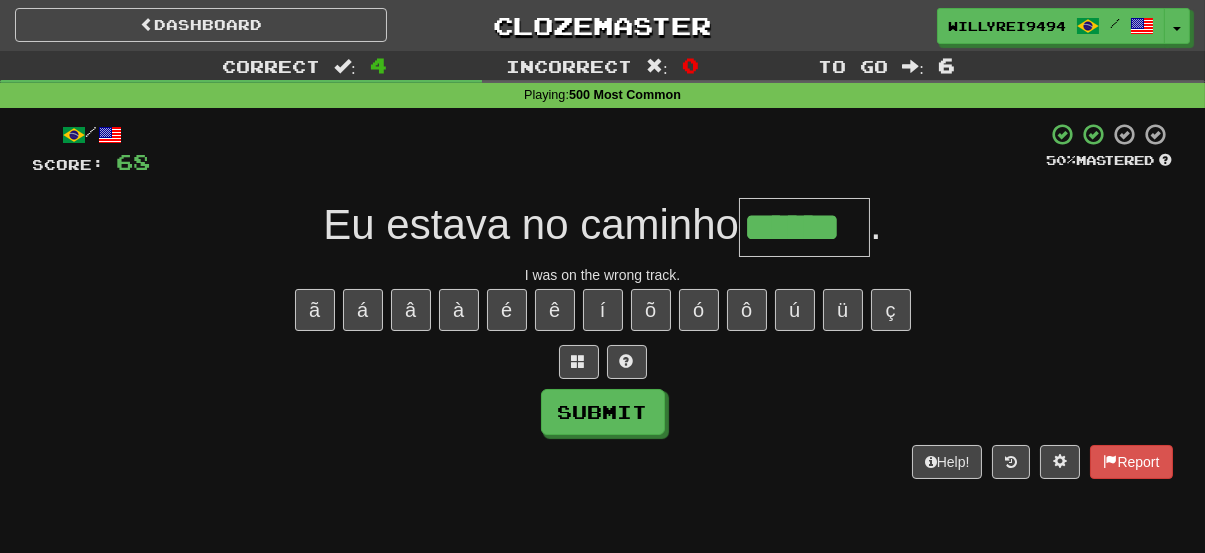 type on "******" 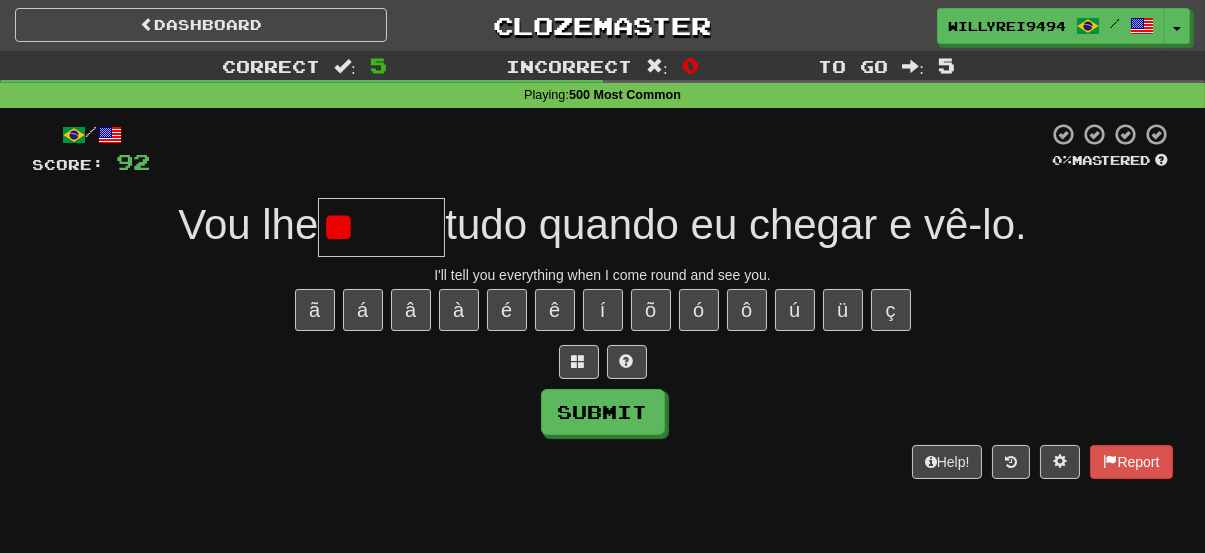 type on "*" 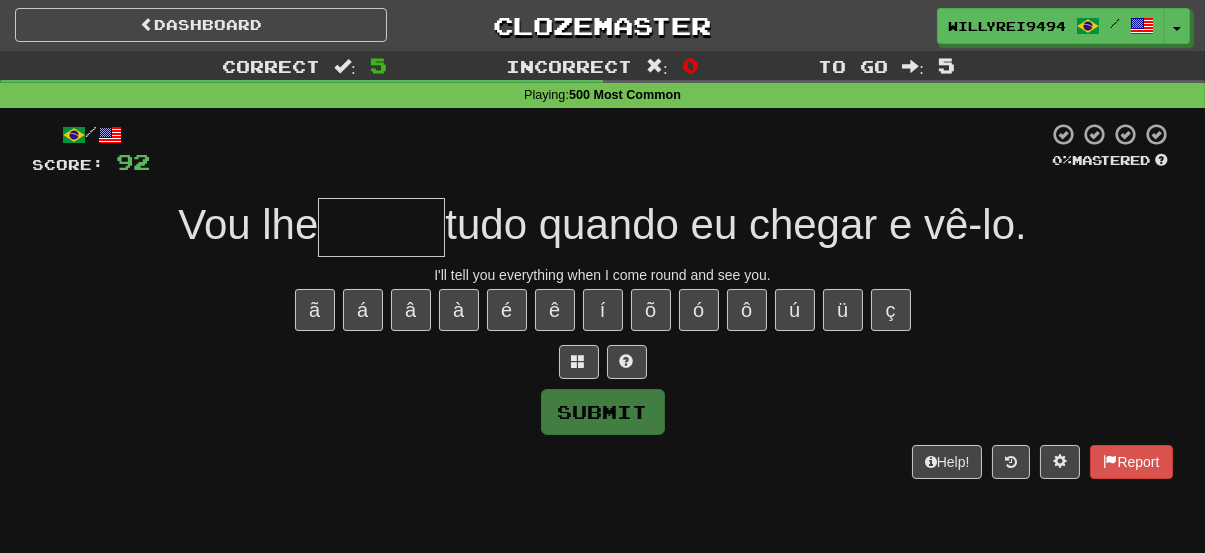 type on "*" 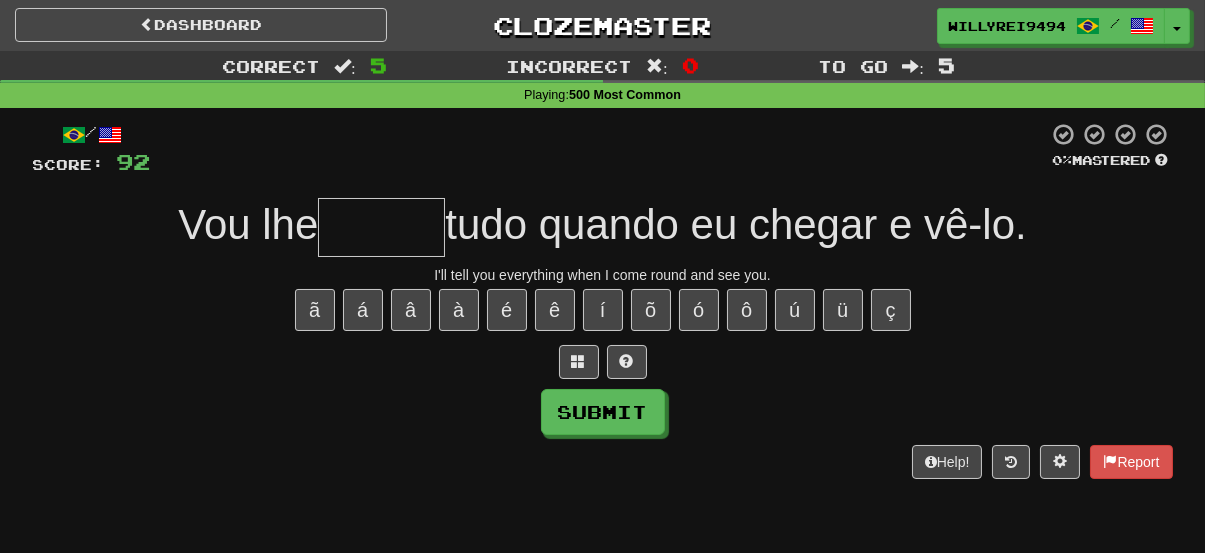type on "*" 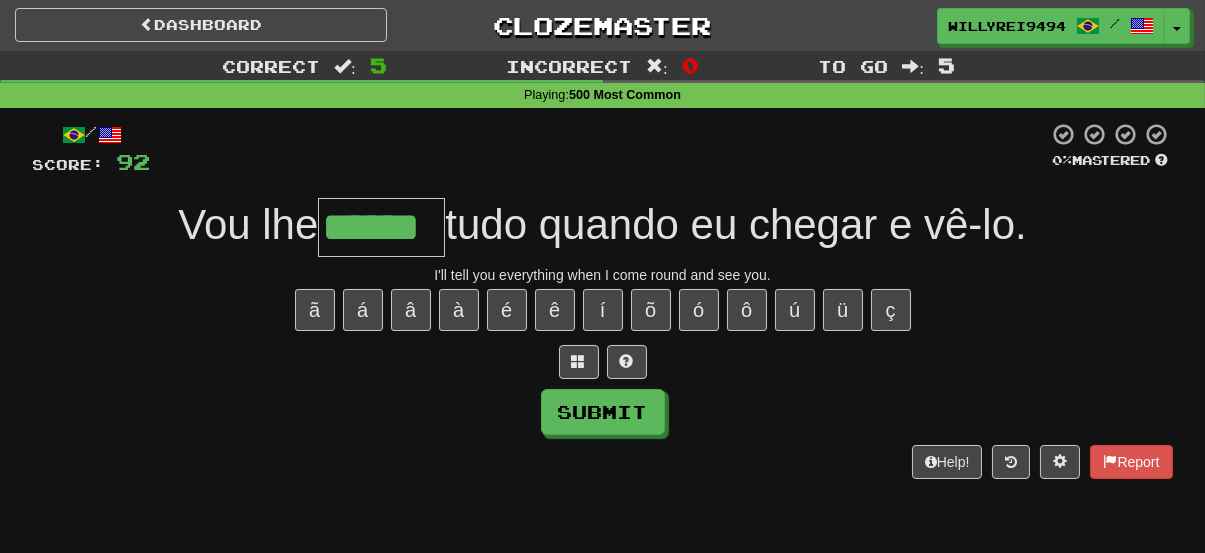 type on "******" 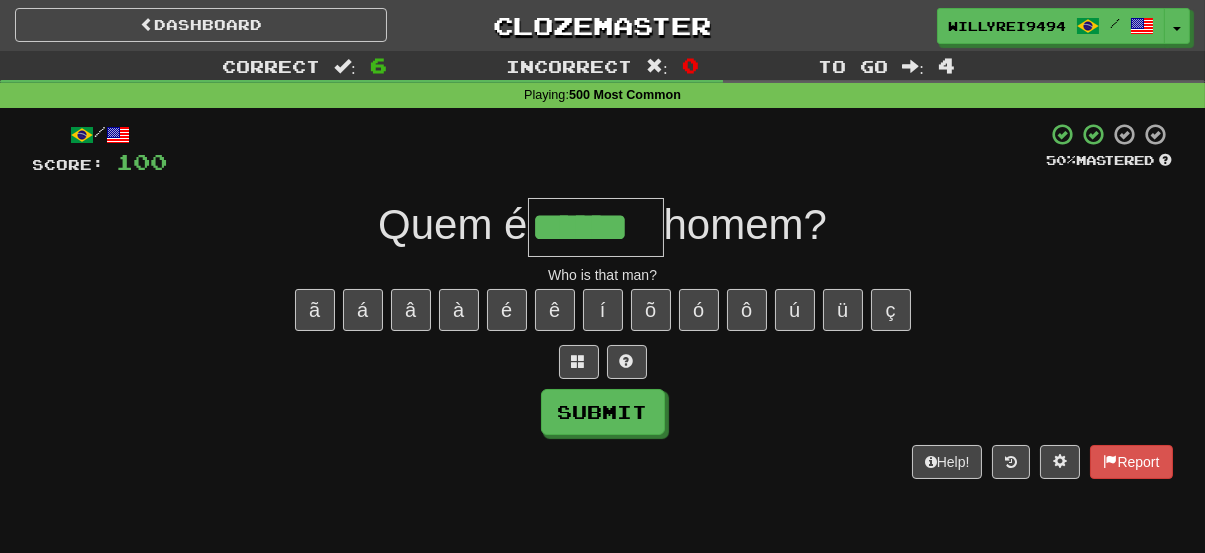 type on "******" 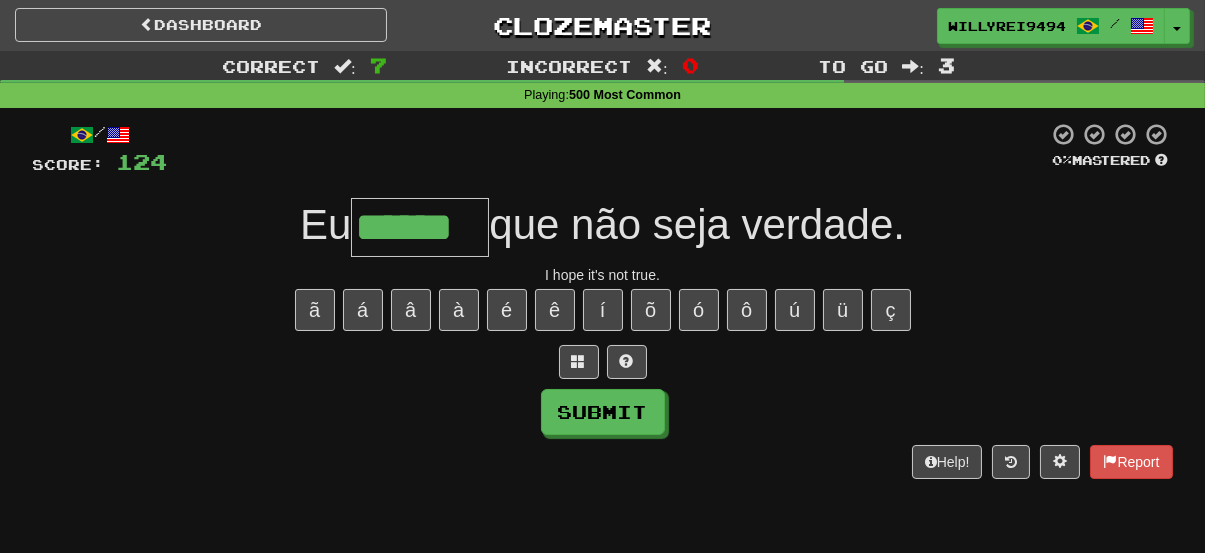 type on "******" 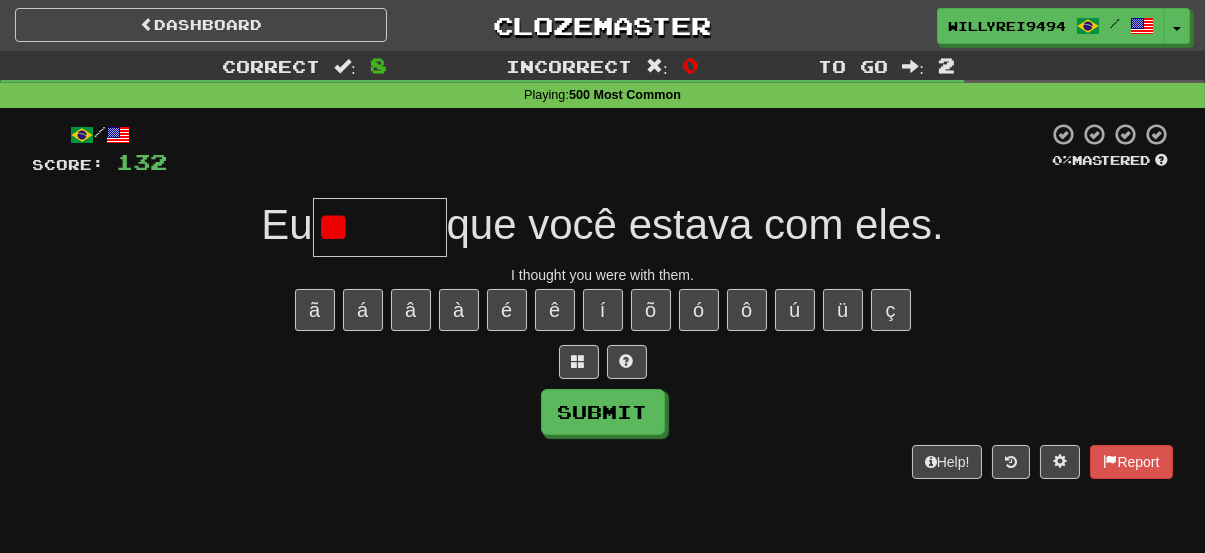 type on "*" 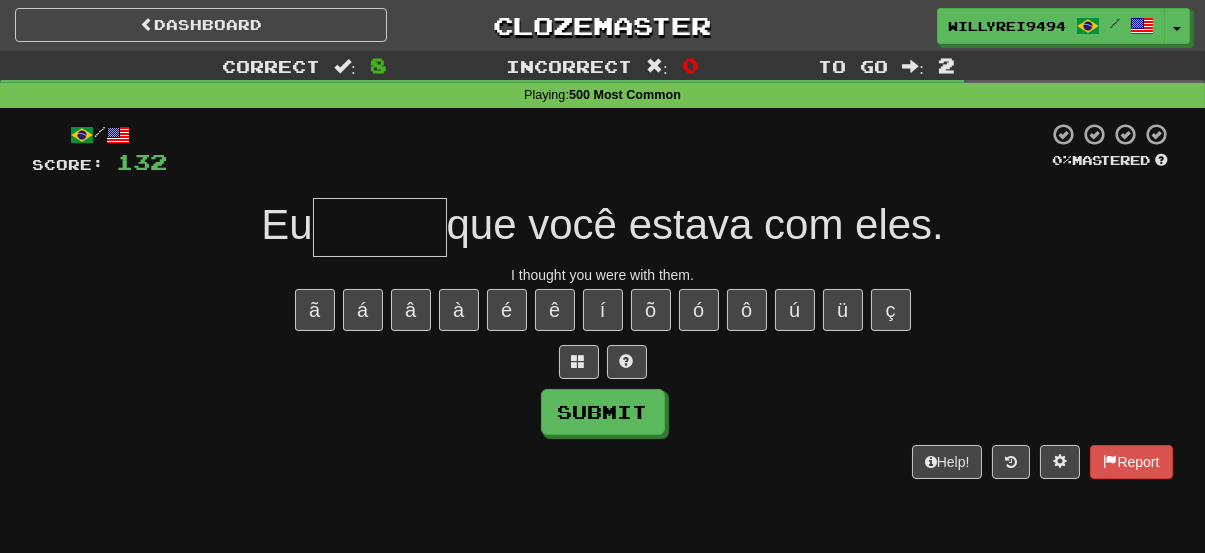type on "*" 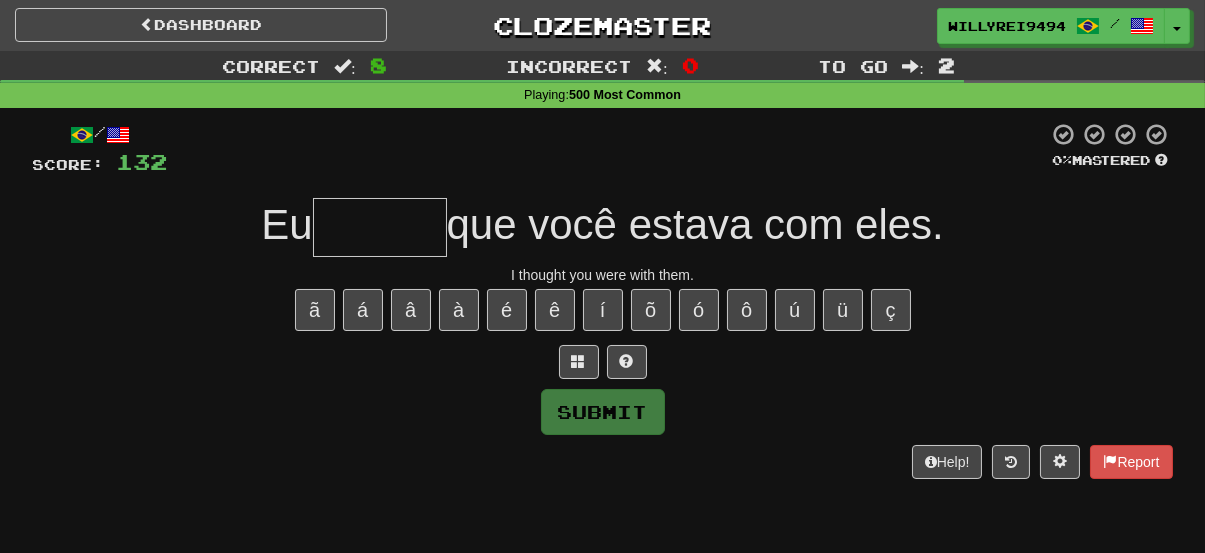 type on "*" 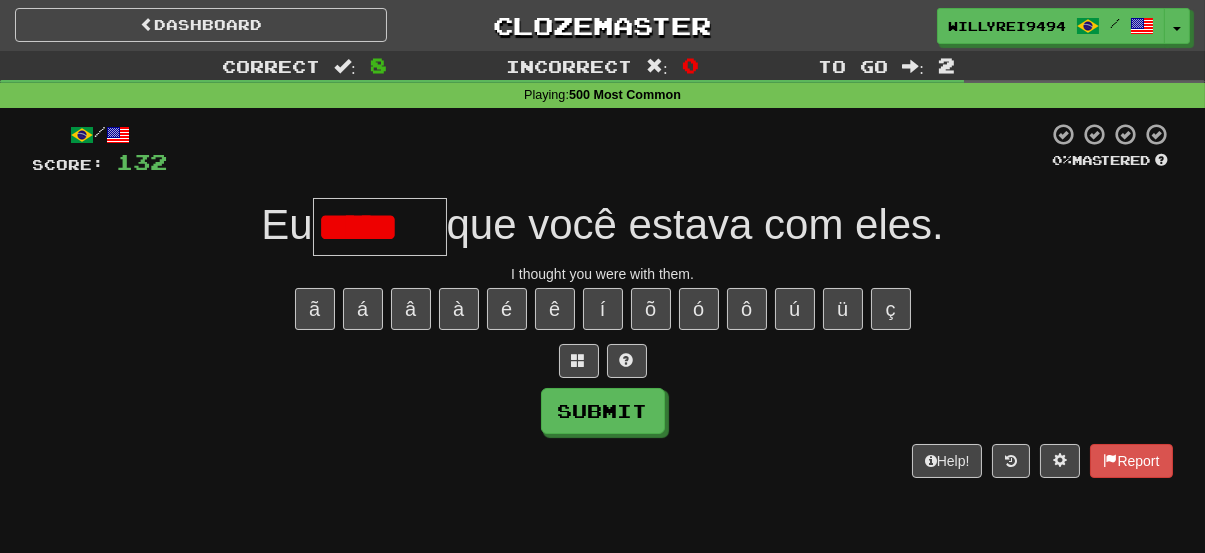 scroll, scrollTop: 0, scrollLeft: 0, axis: both 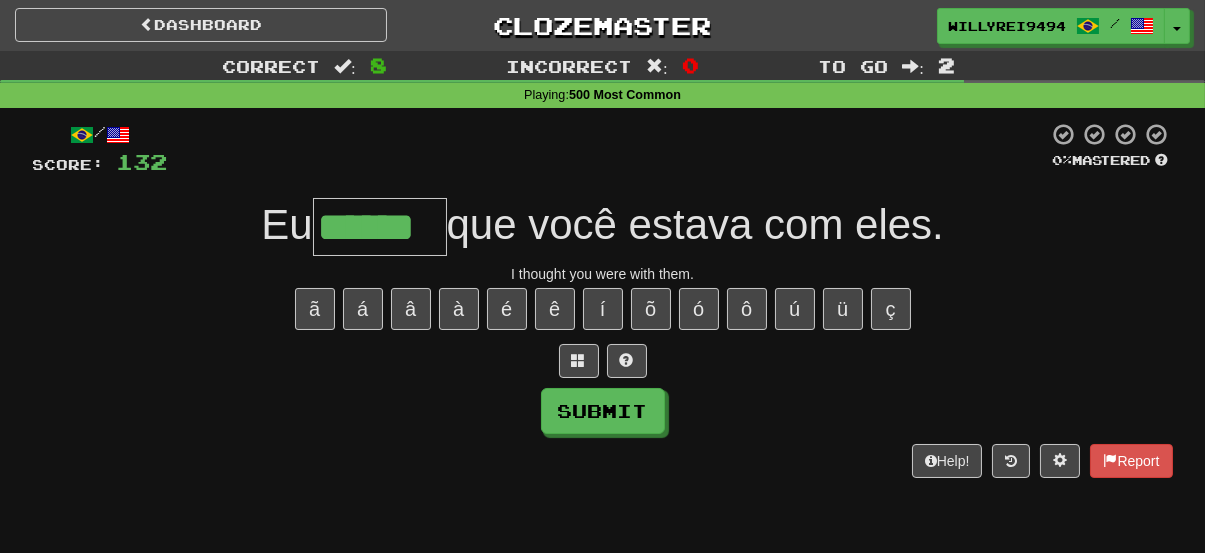 type on "******" 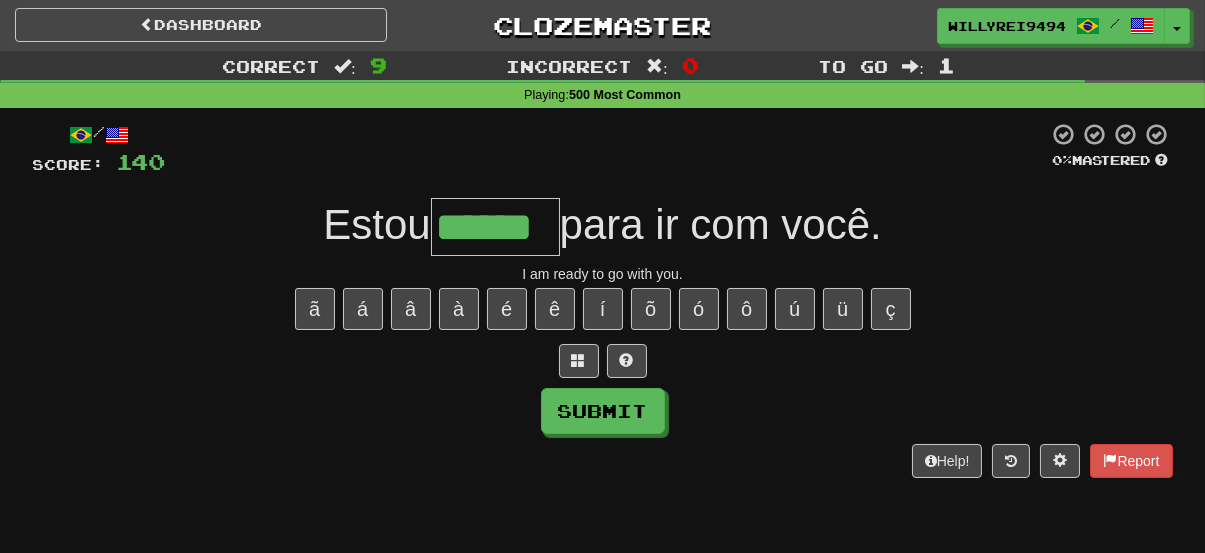 type on "******" 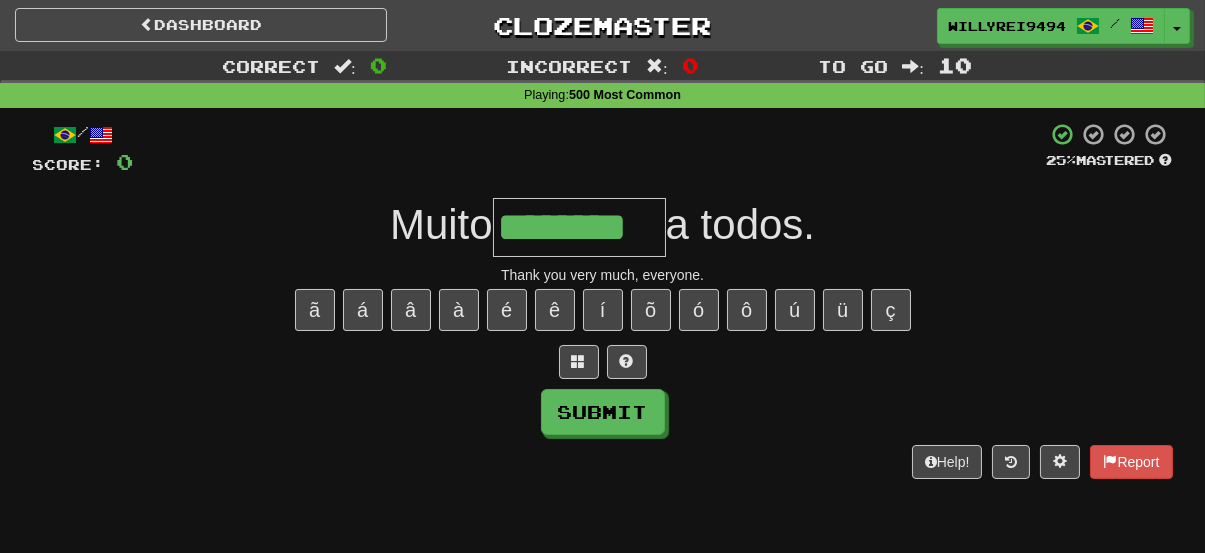 type on "********" 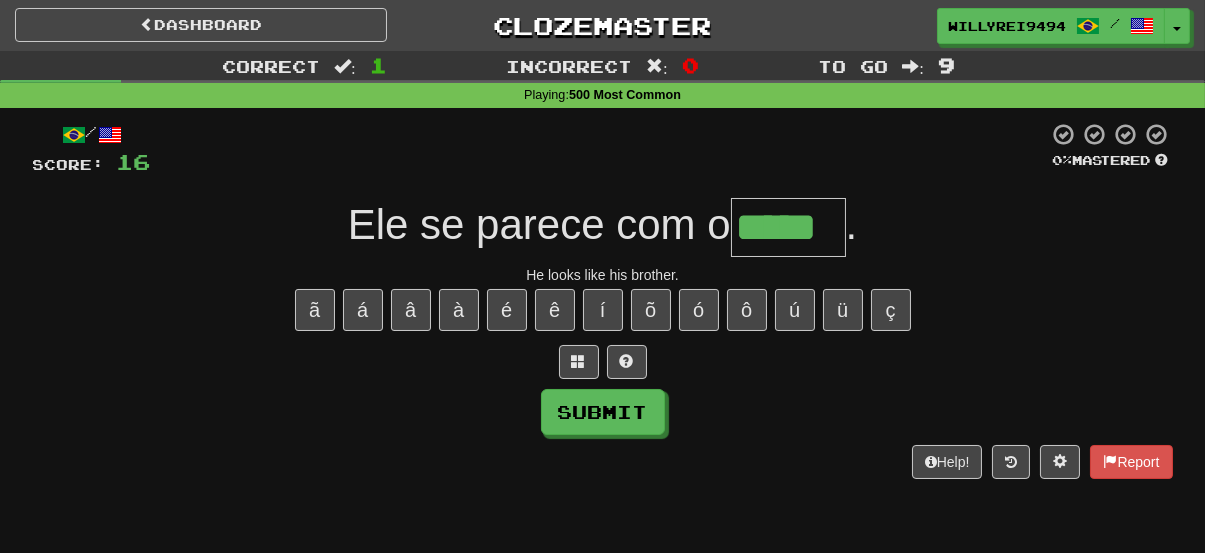 type on "*****" 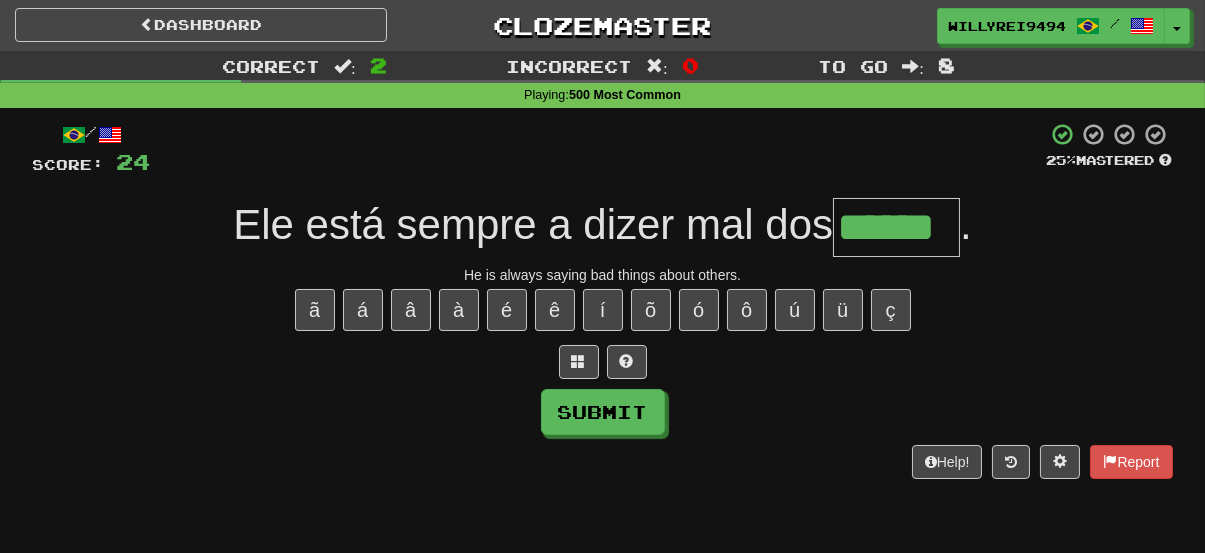 type on "******" 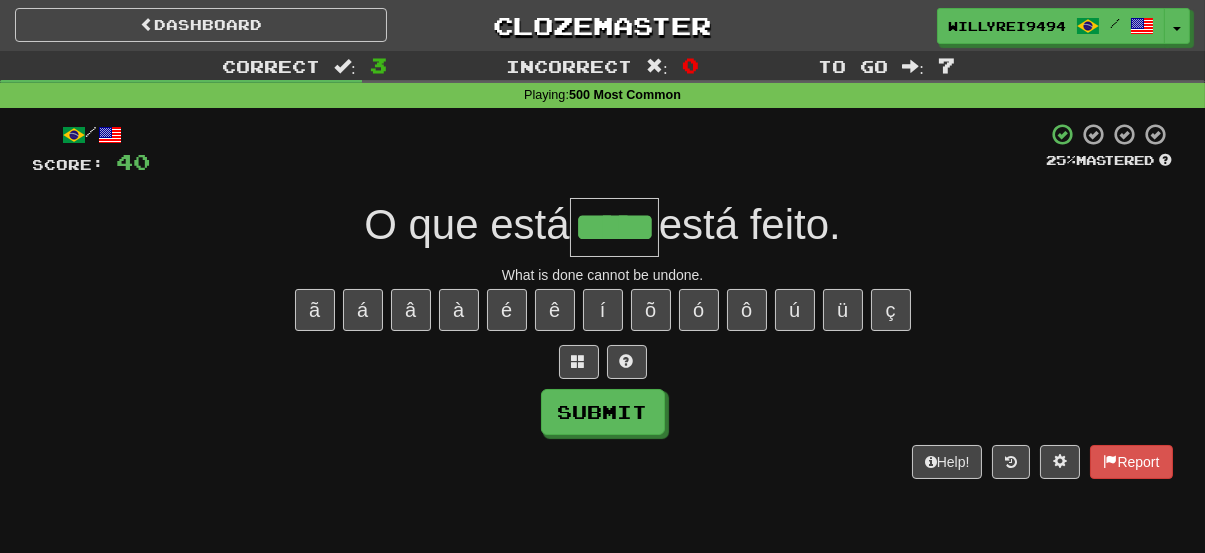 type on "*****" 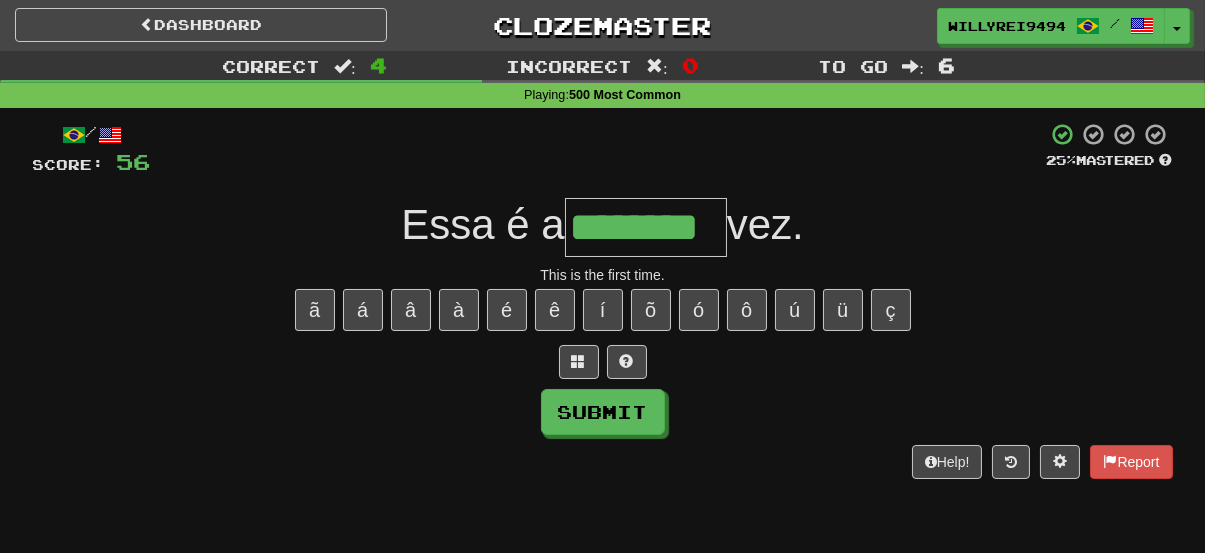 type on "********" 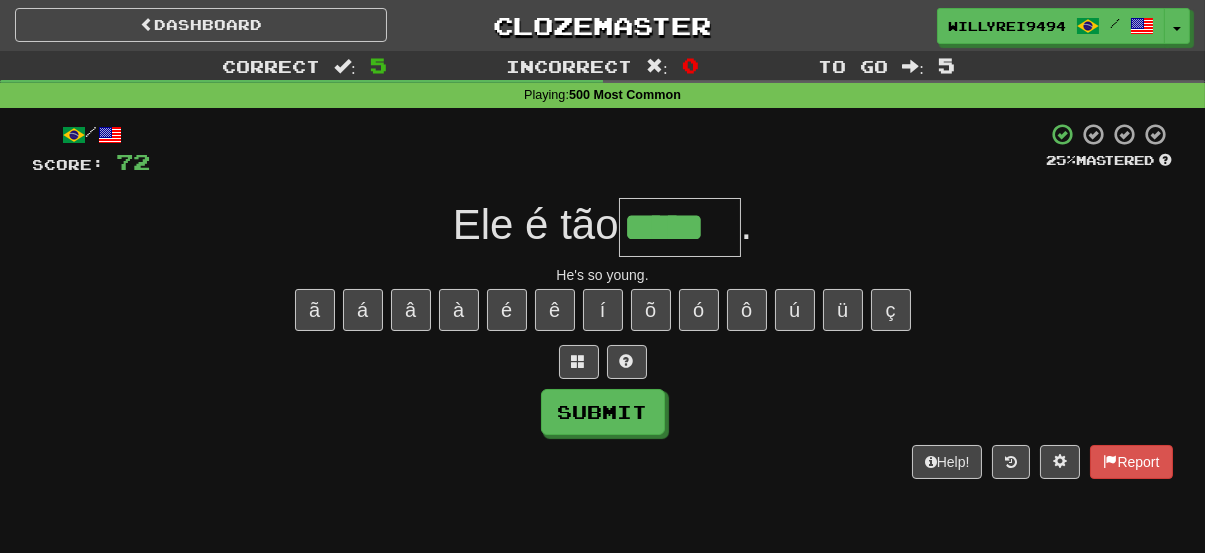 type on "*****" 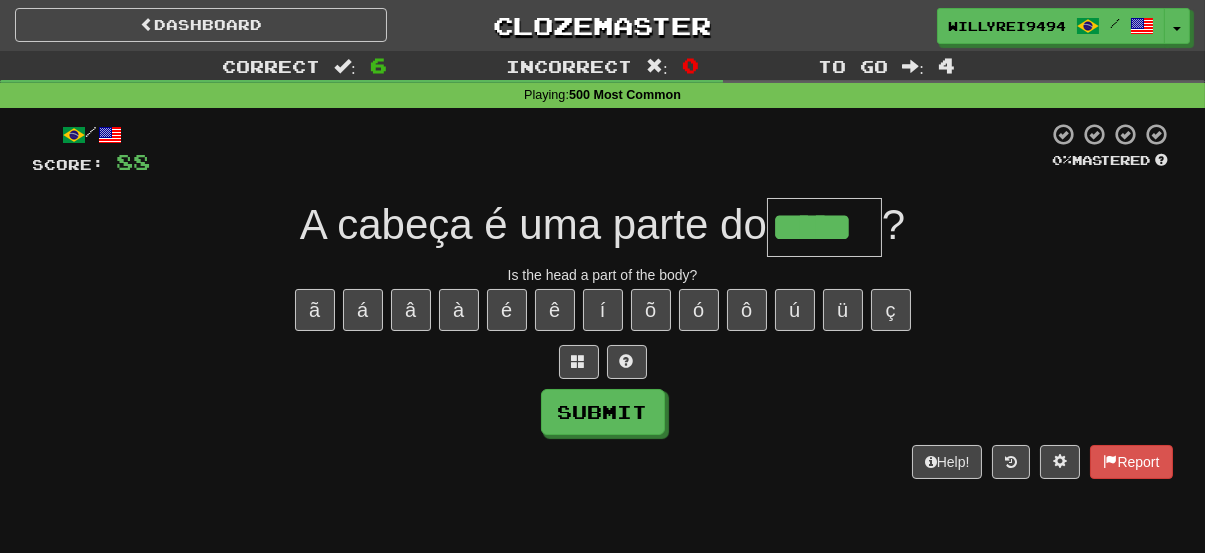 type on "*****" 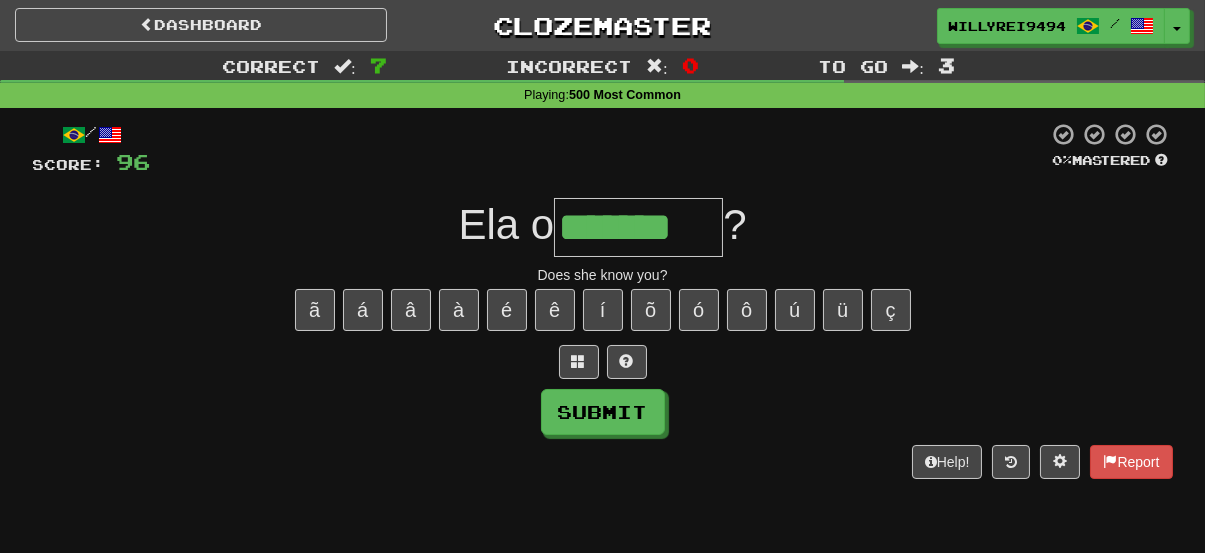 type on "*******" 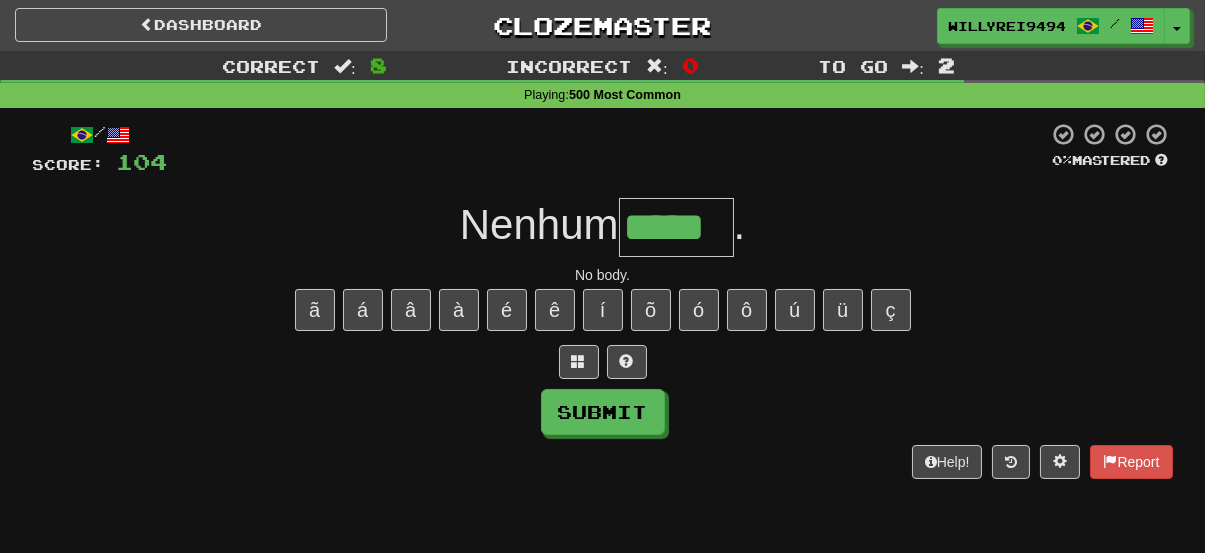 type on "*****" 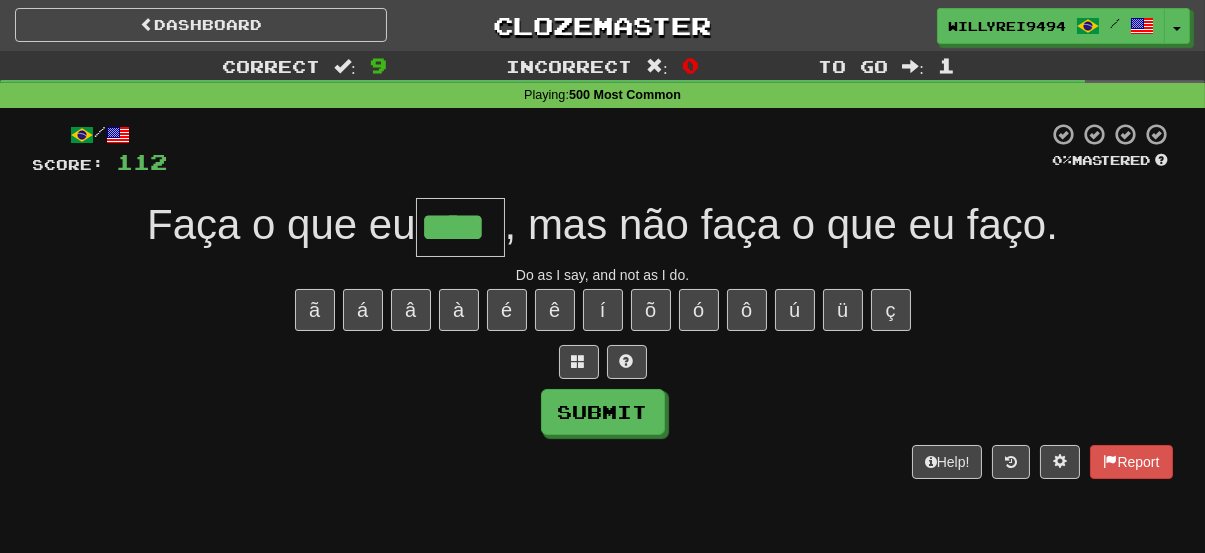 type on "****" 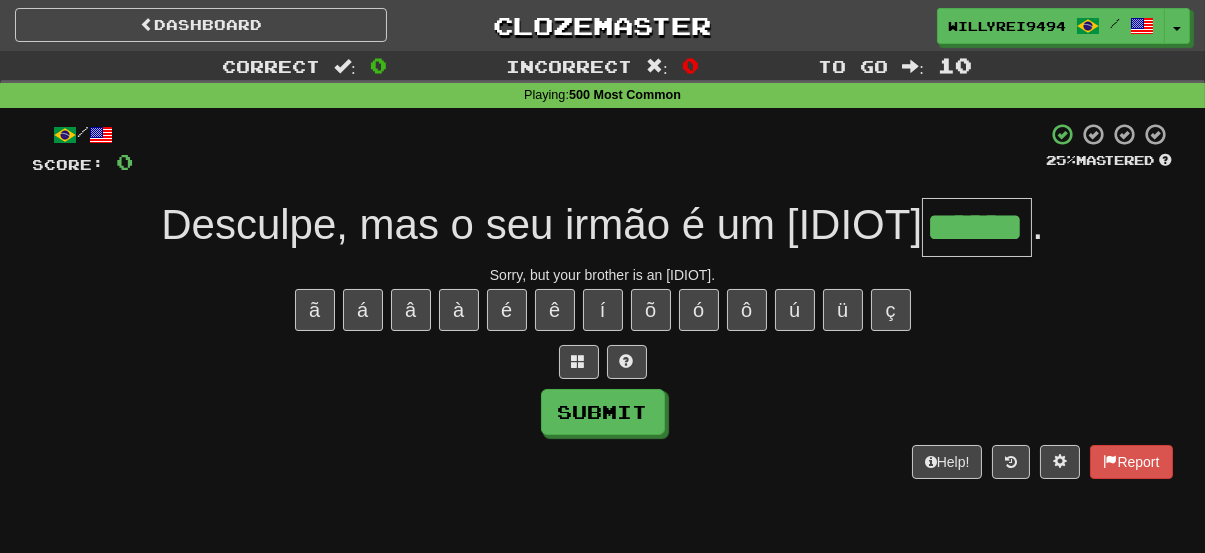 type on "******" 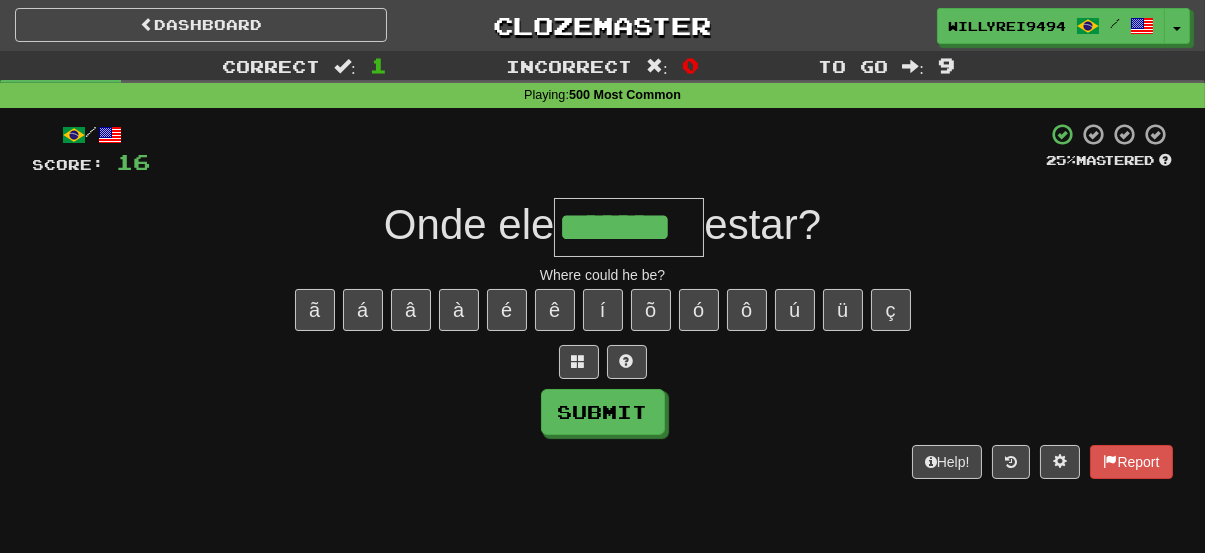 type on "*******" 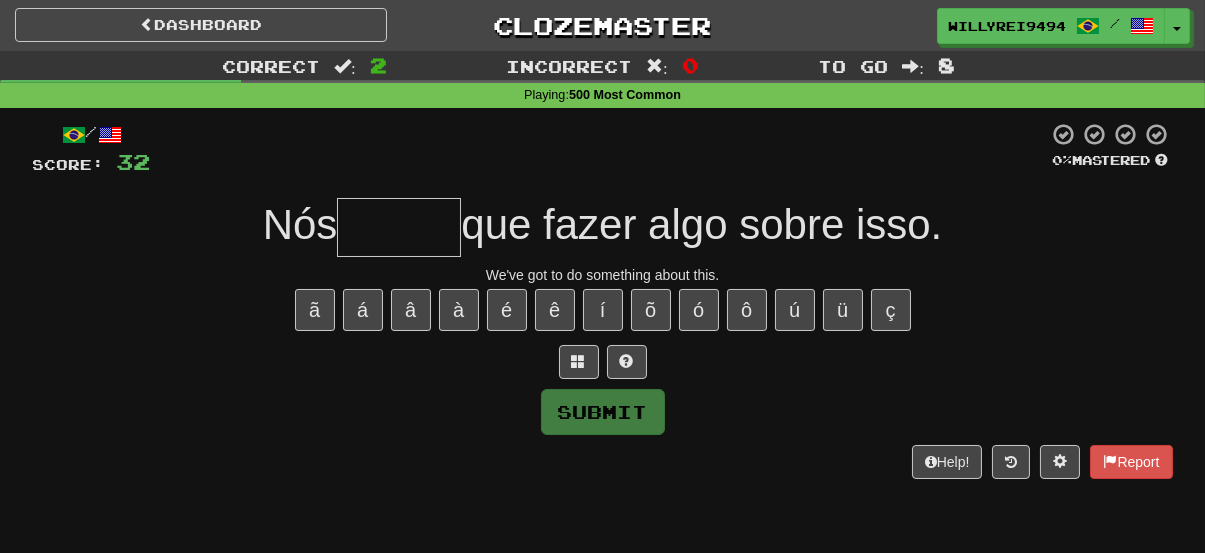 type on "*" 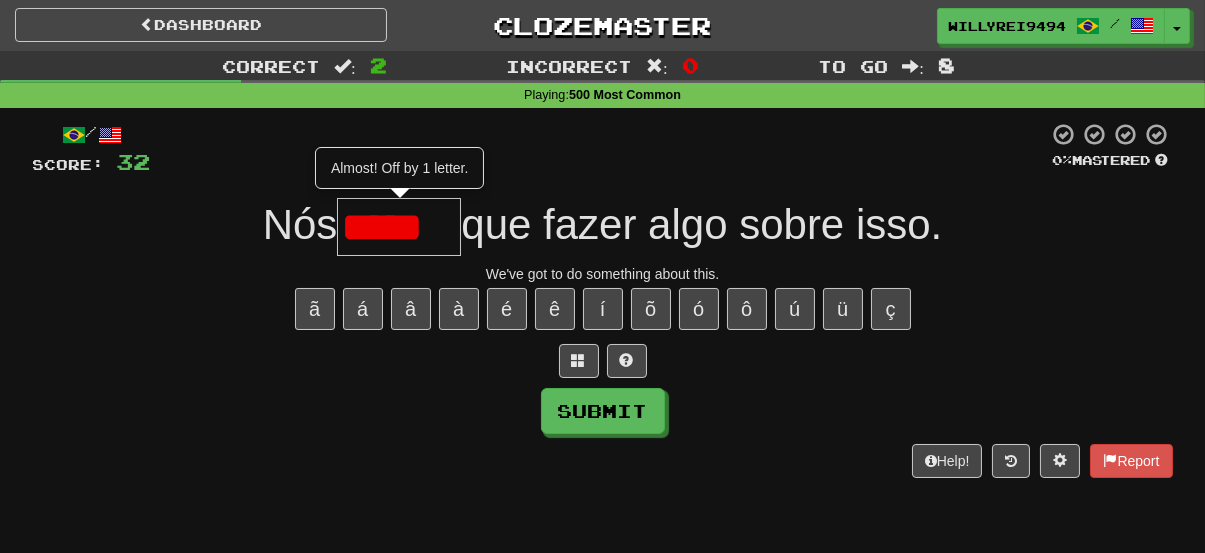 scroll, scrollTop: 0, scrollLeft: 0, axis: both 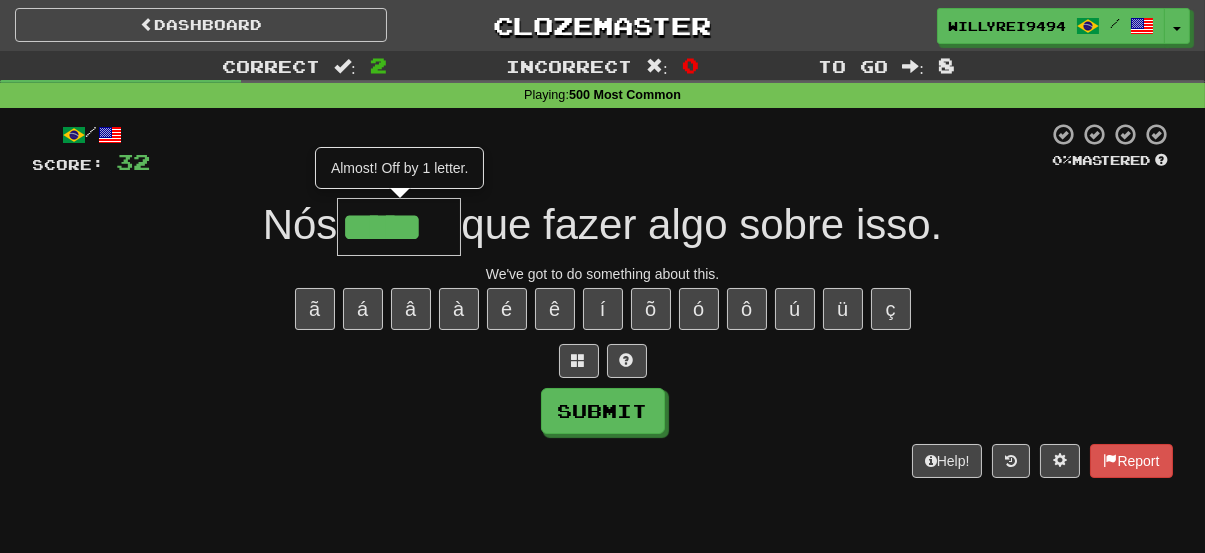type on "*****" 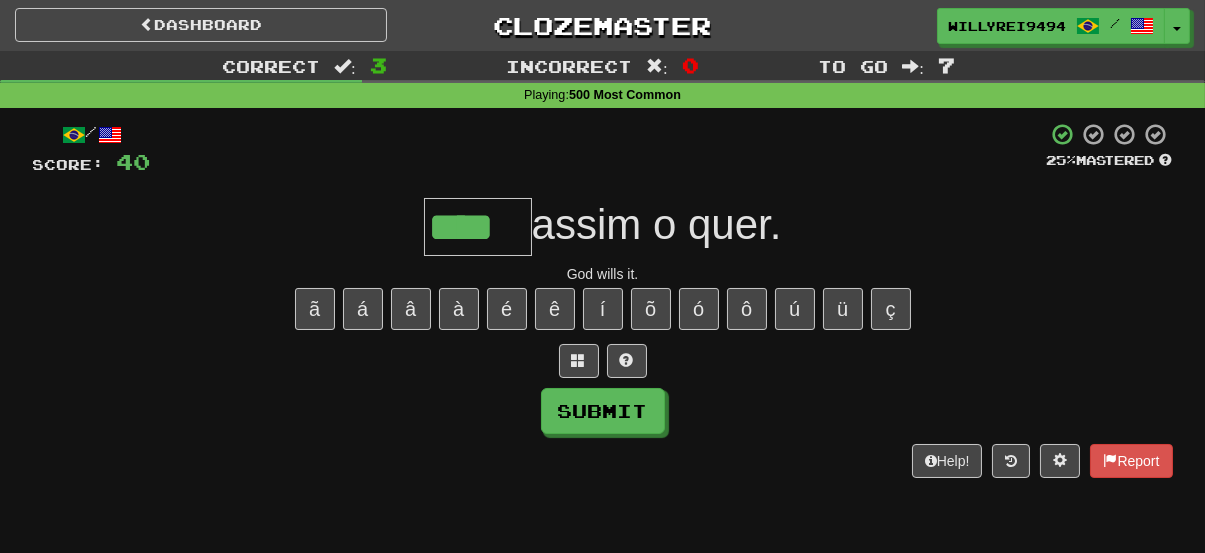 type on "****" 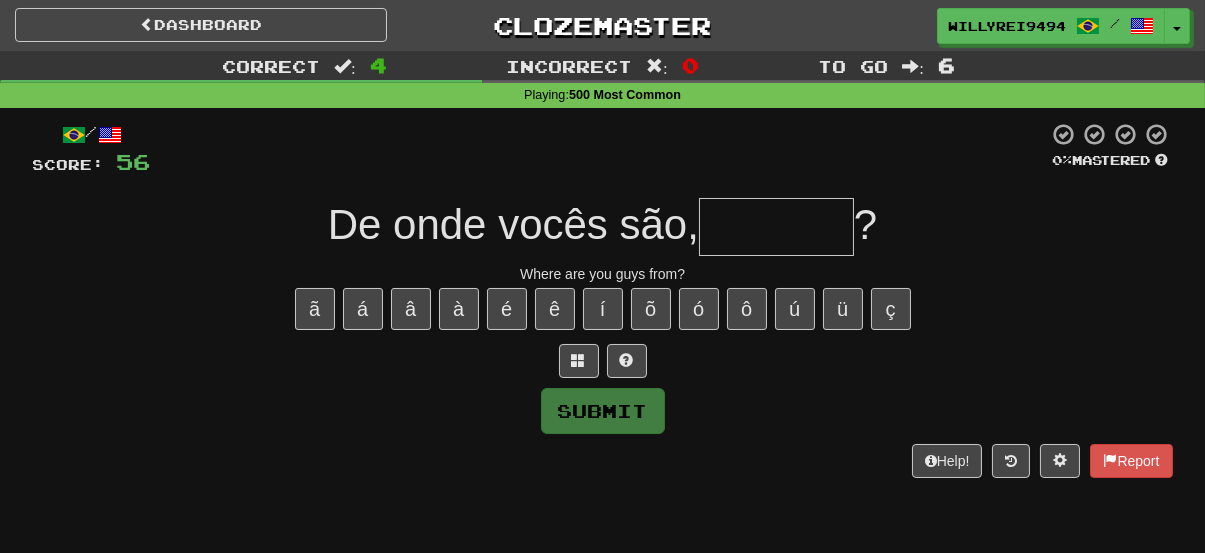 type on "*" 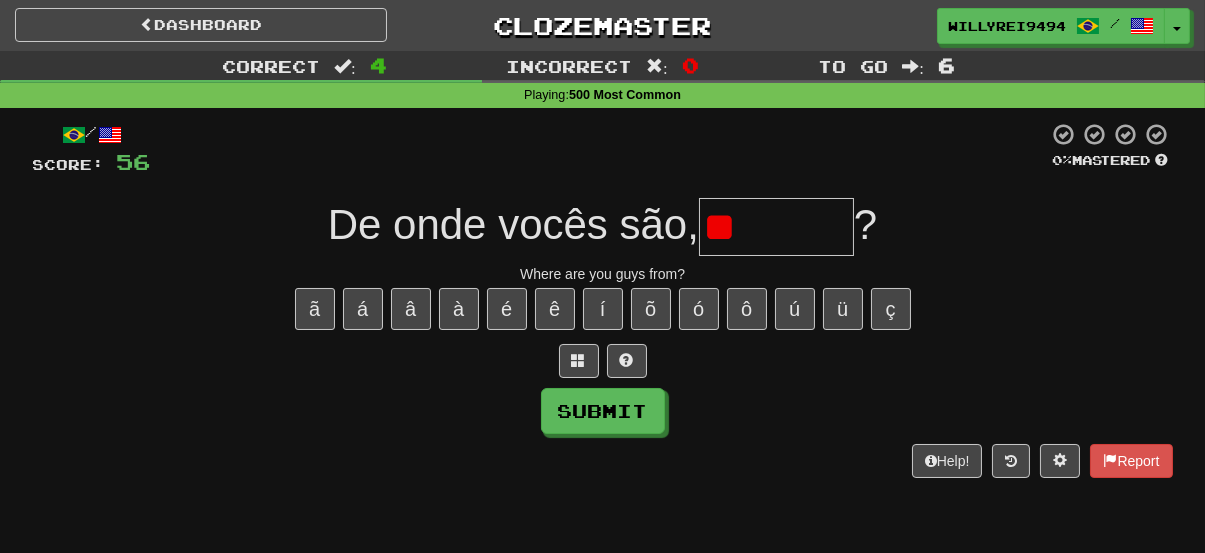 type on "*" 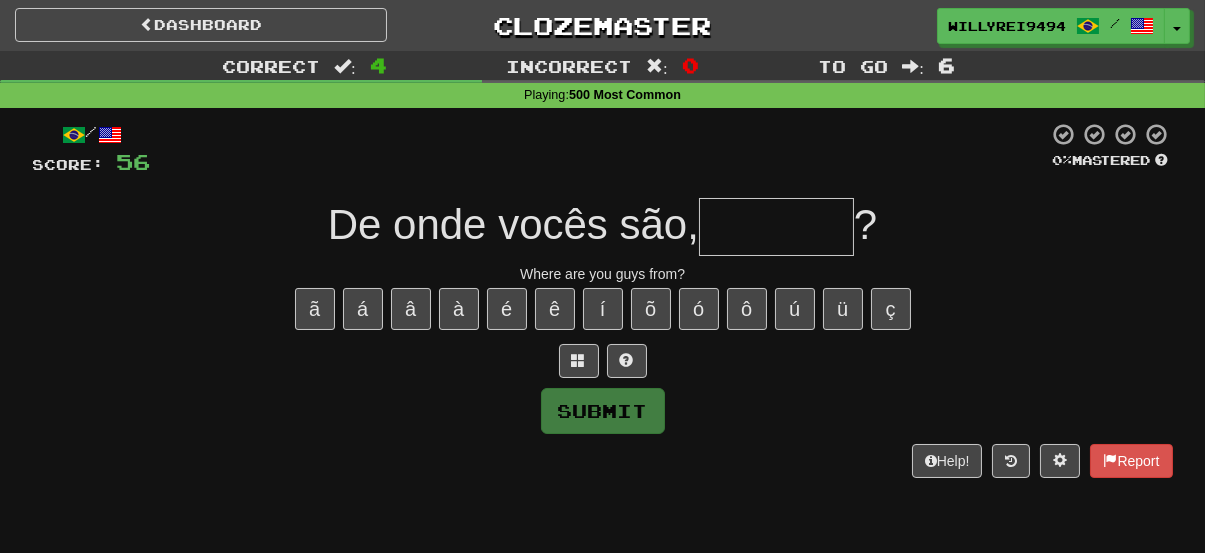 type on "*" 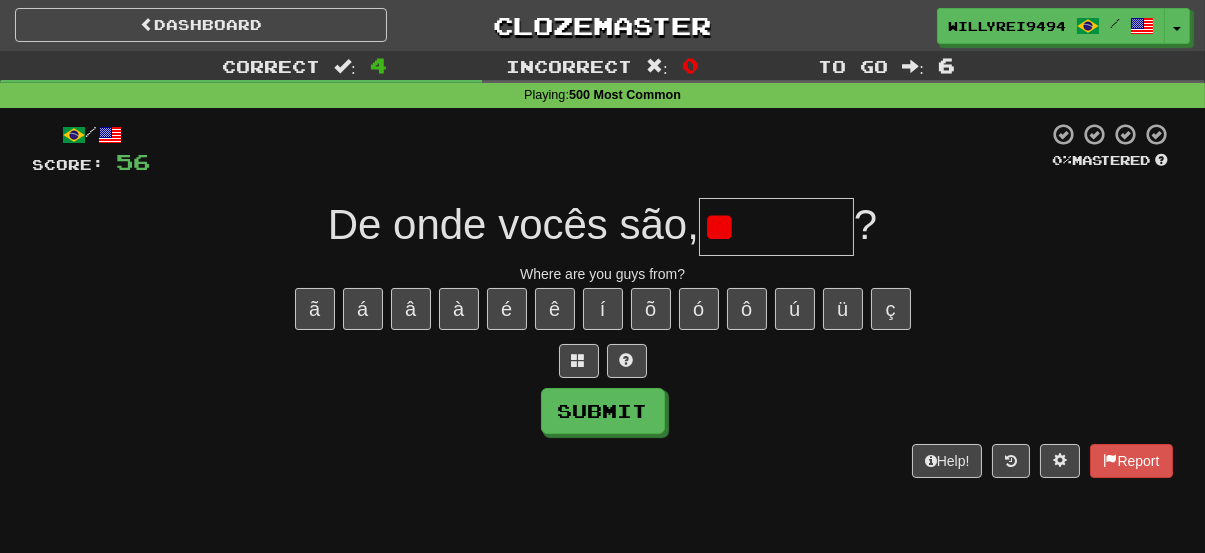 type on "*" 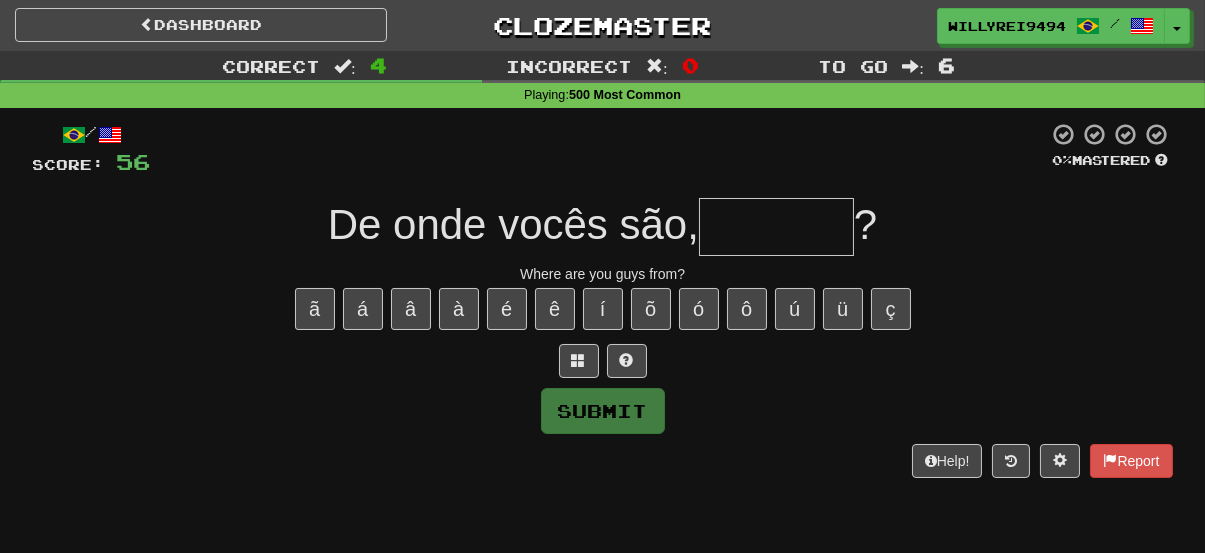 type on "*" 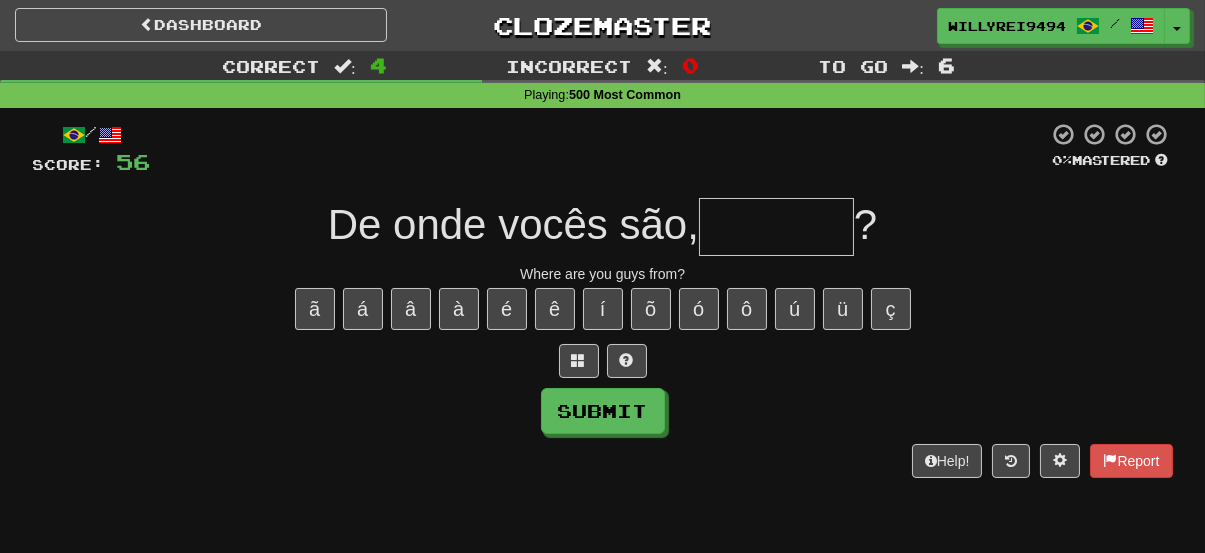 type on "*" 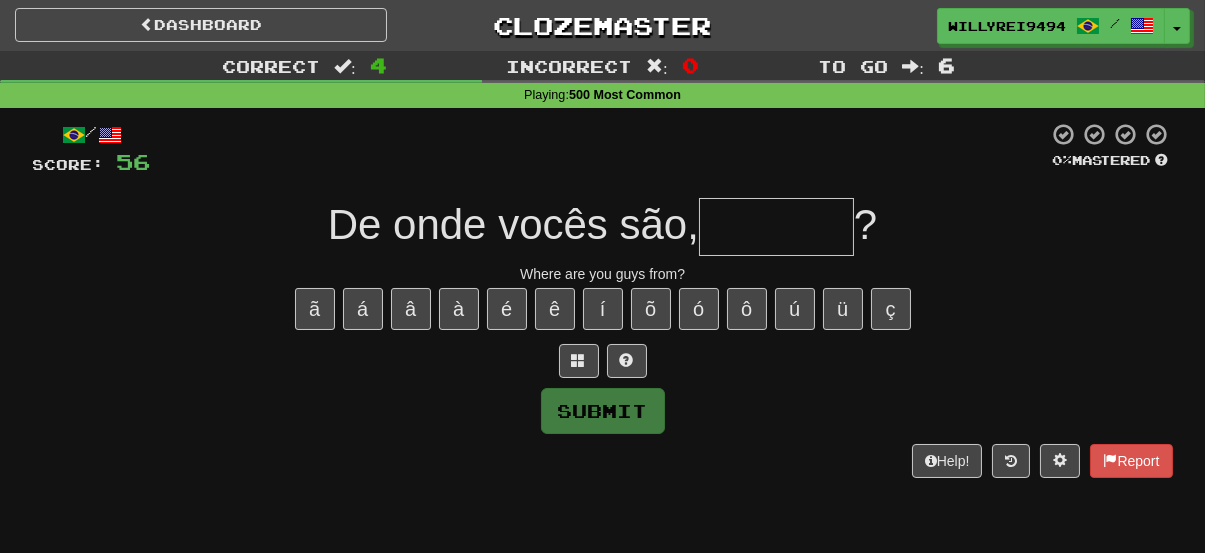 type on "*" 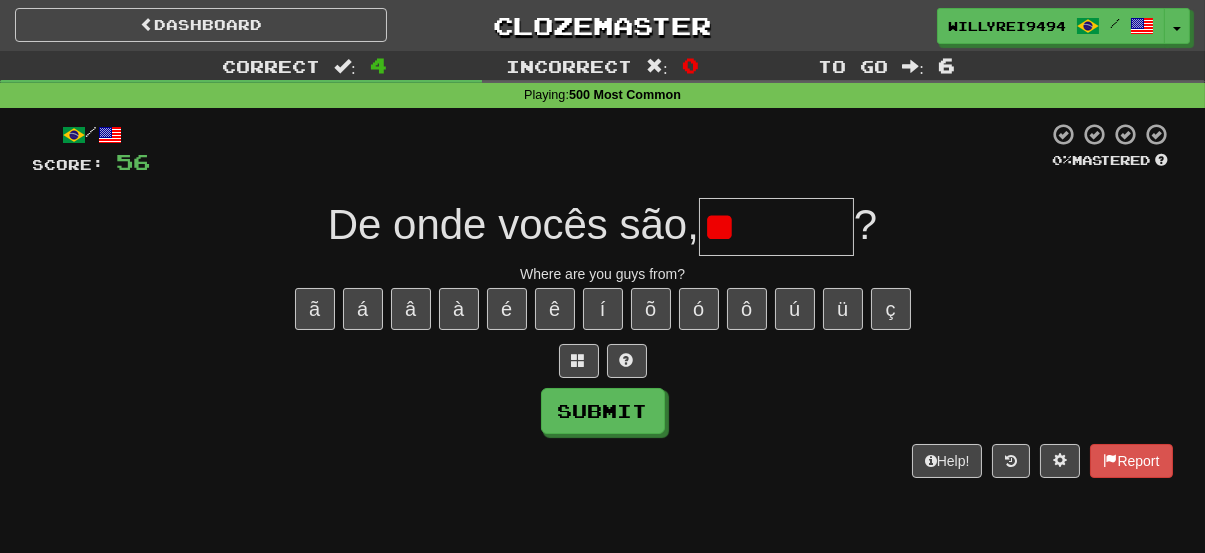 type on "*" 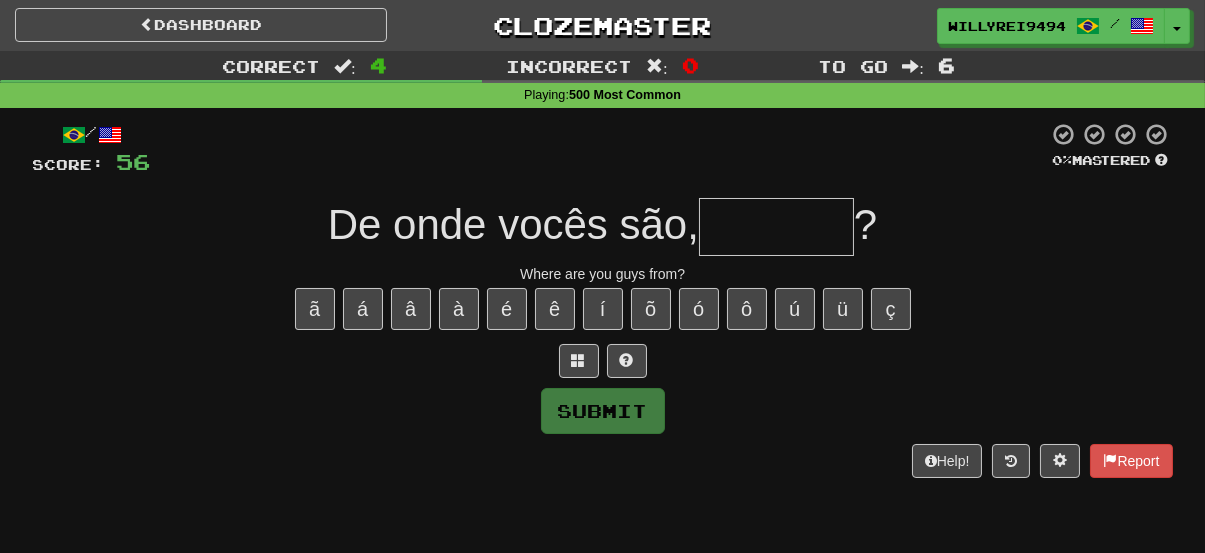 type on "*" 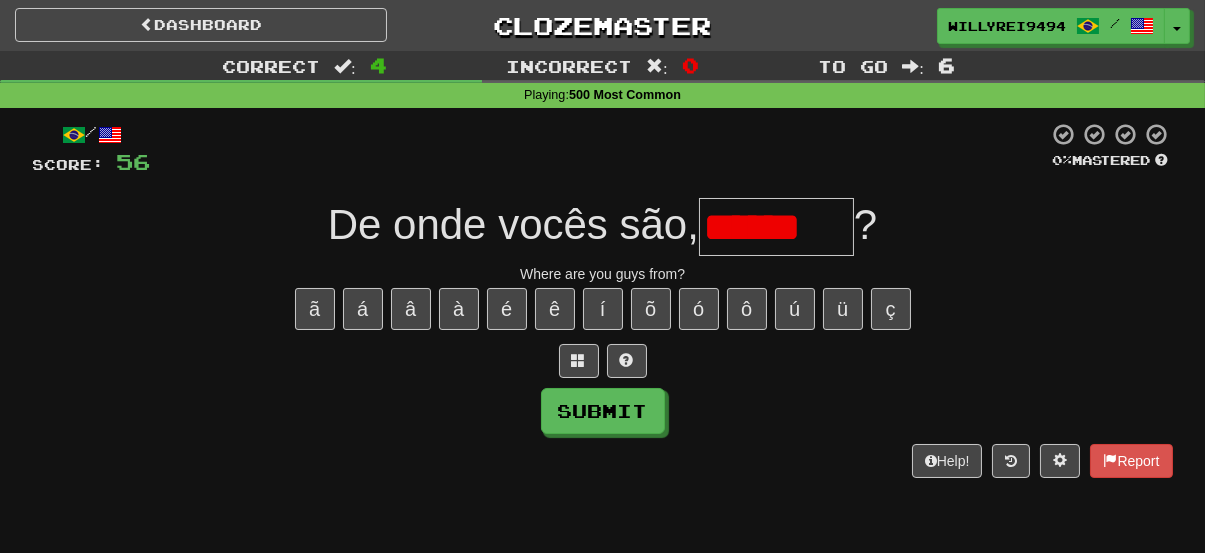 scroll, scrollTop: 0, scrollLeft: 0, axis: both 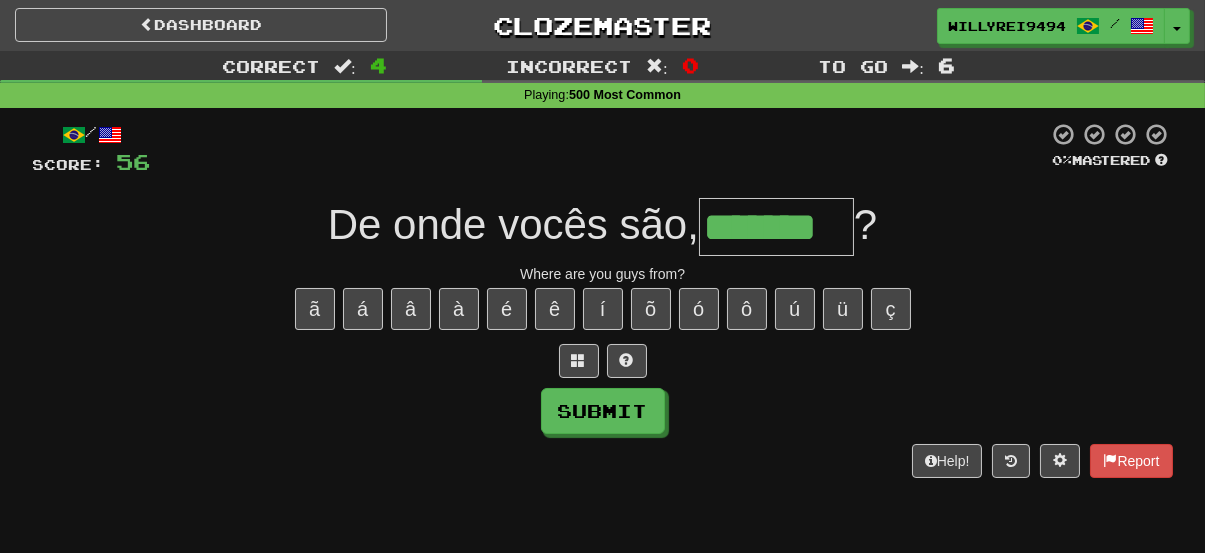 type on "*******" 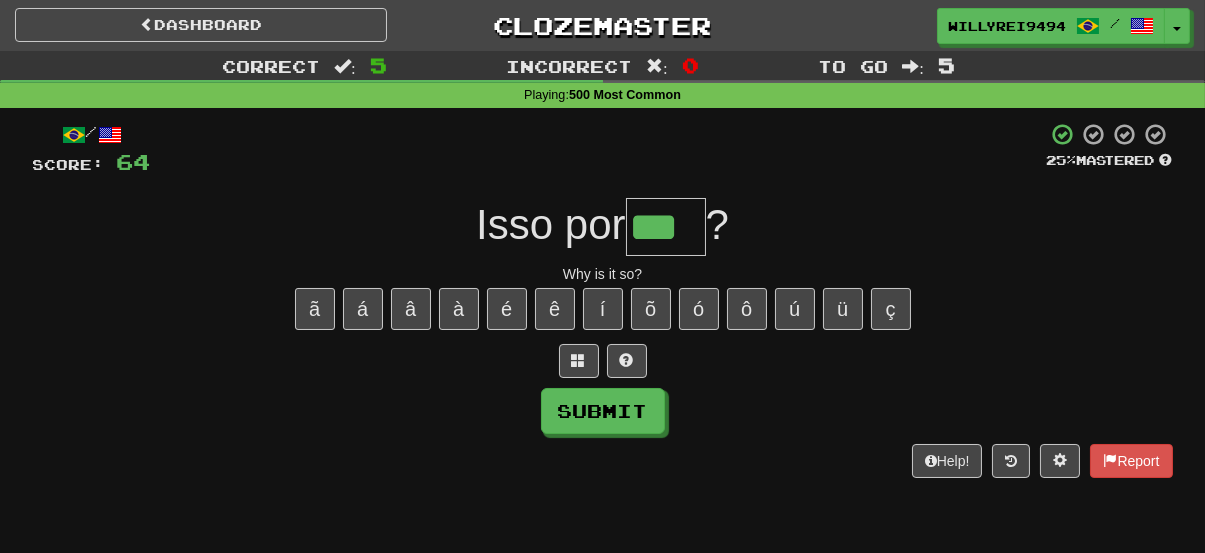 type on "***" 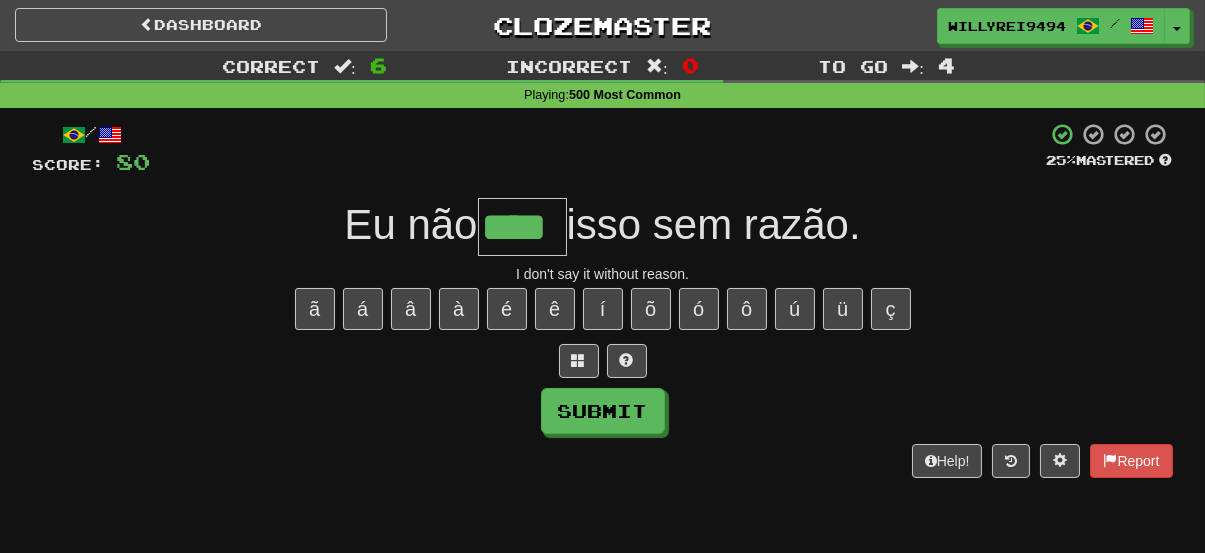 type on "****" 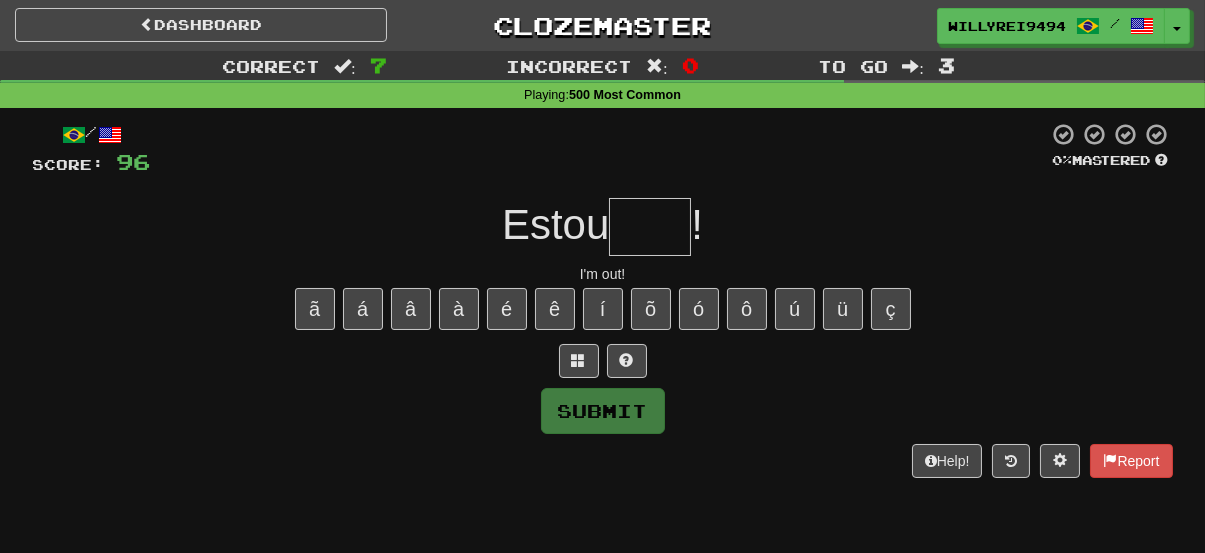 type on "*" 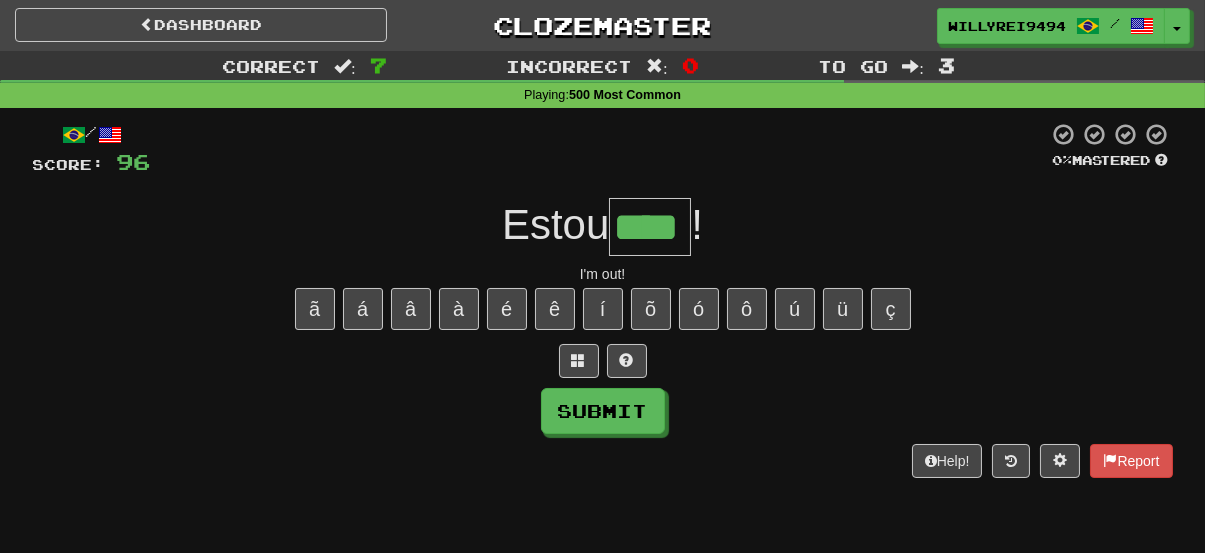 type on "****" 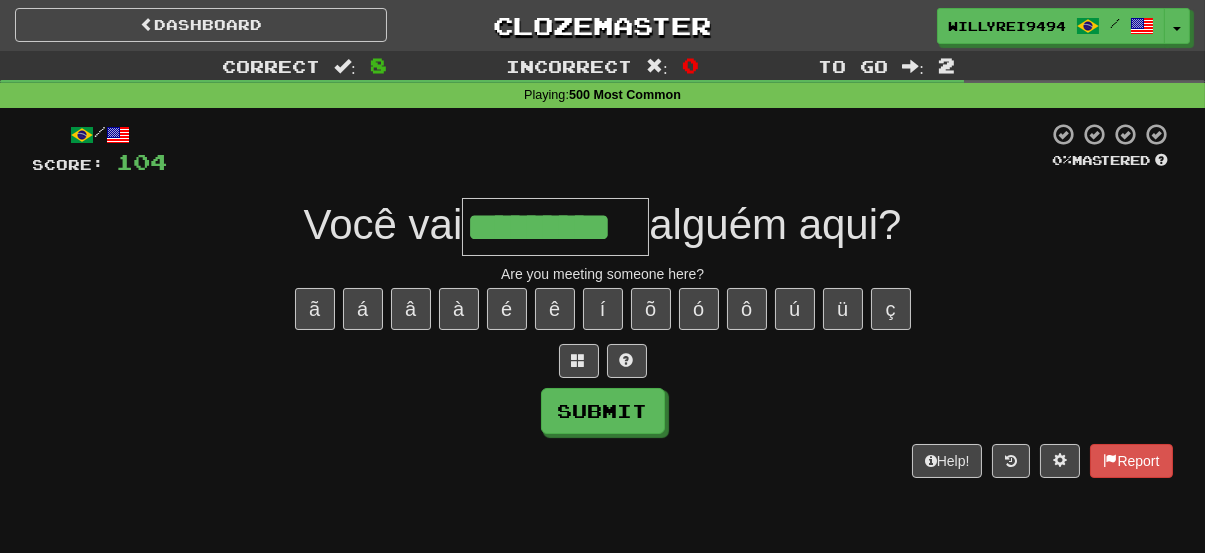 type on "*********" 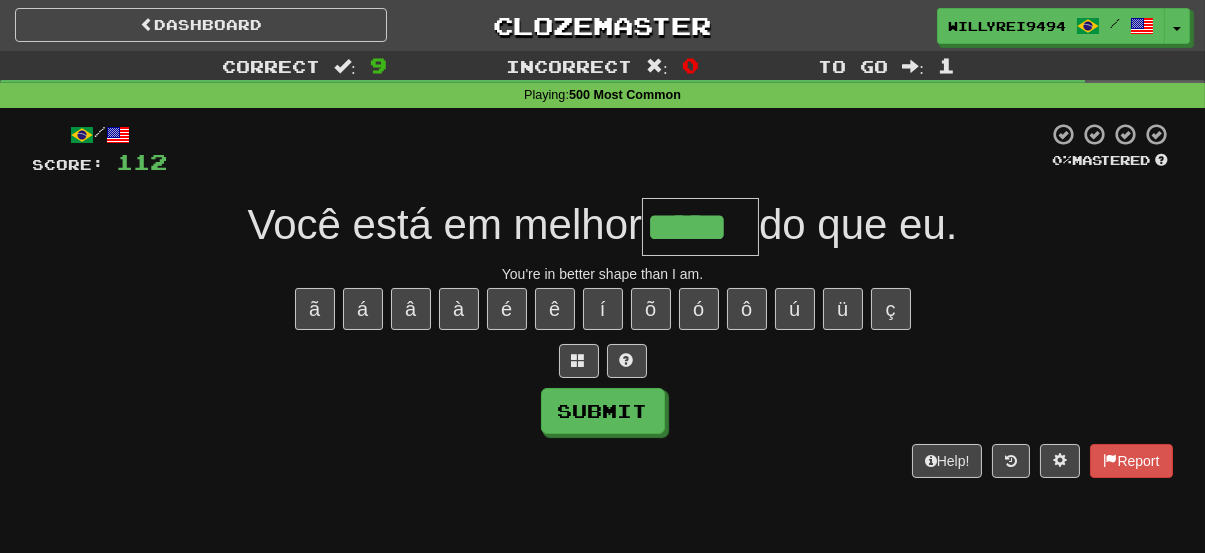 type on "*****" 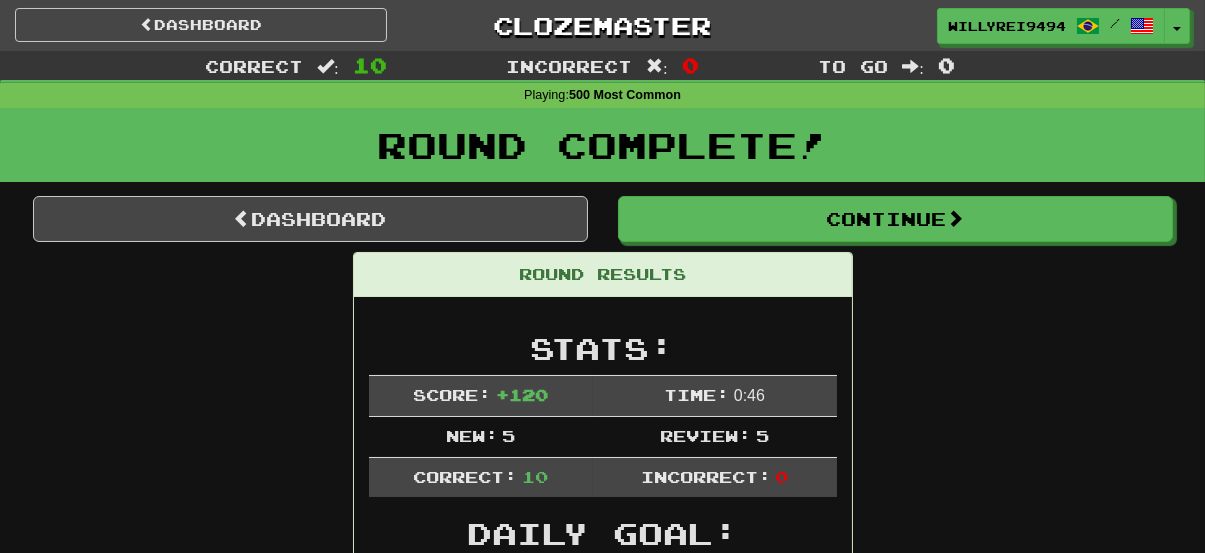 click on "Round Complete!" at bounding box center [602, 152] 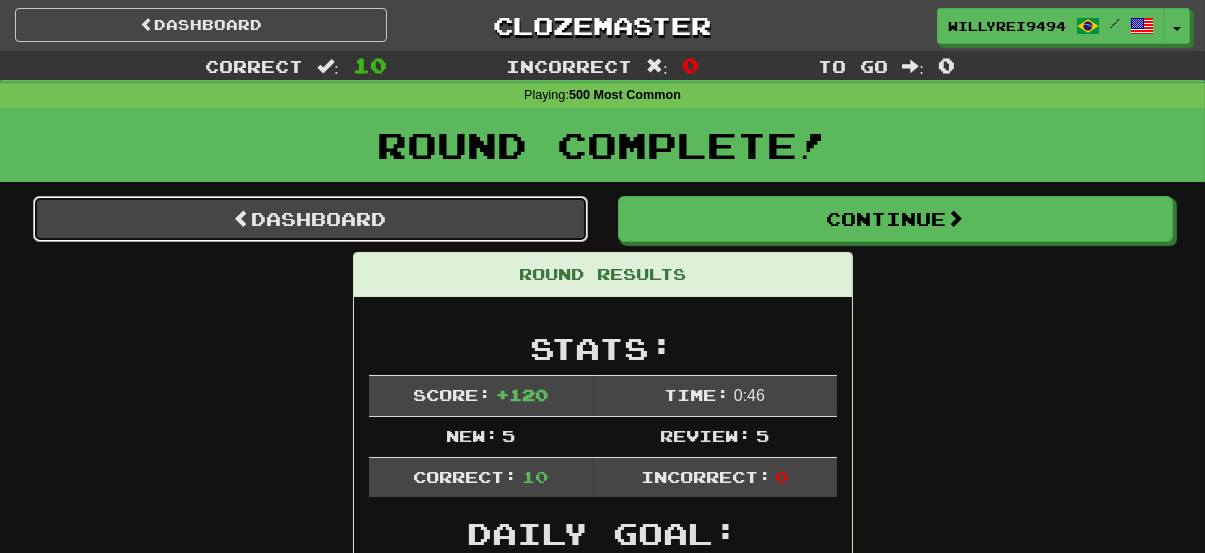 click on "Dashboard" at bounding box center (310, 219) 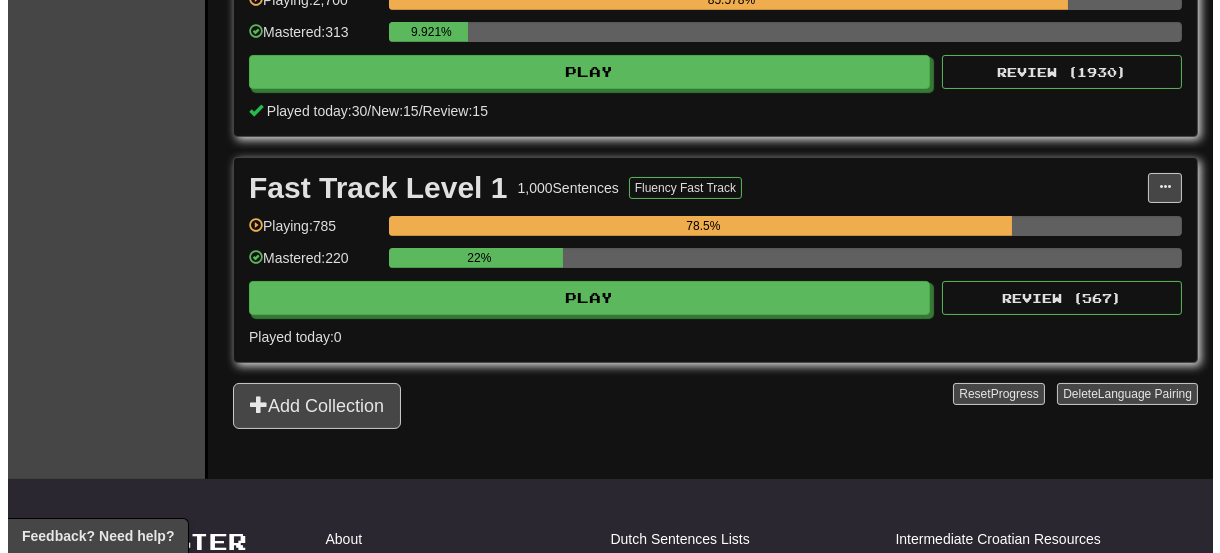 scroll, scrollTop: 530, scrollLeft: 0, axis: vertical 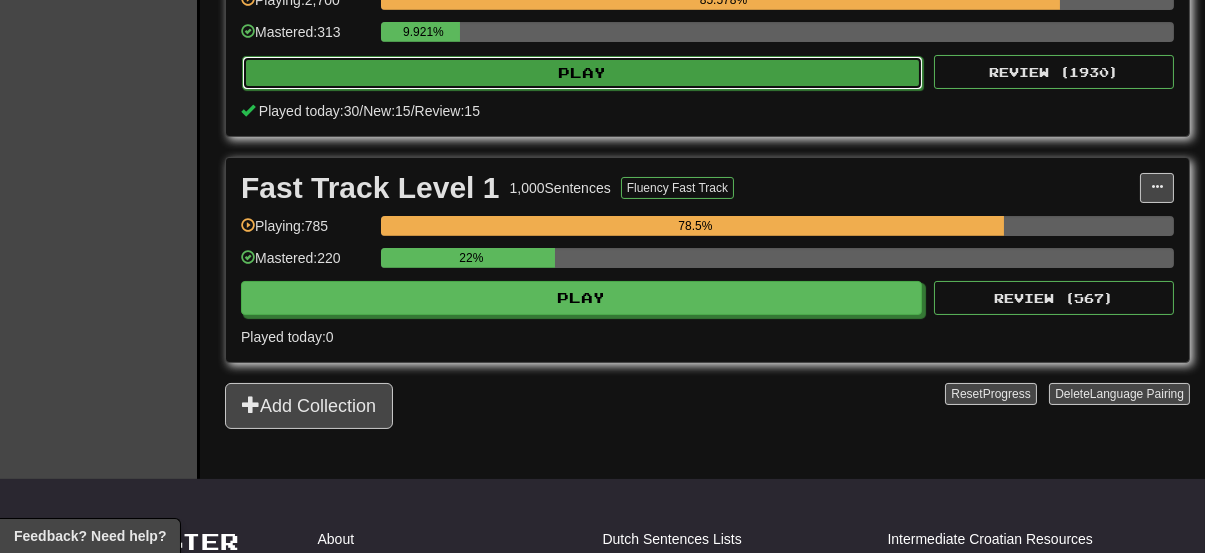 click on "Play" at bounding box center [582, 73] 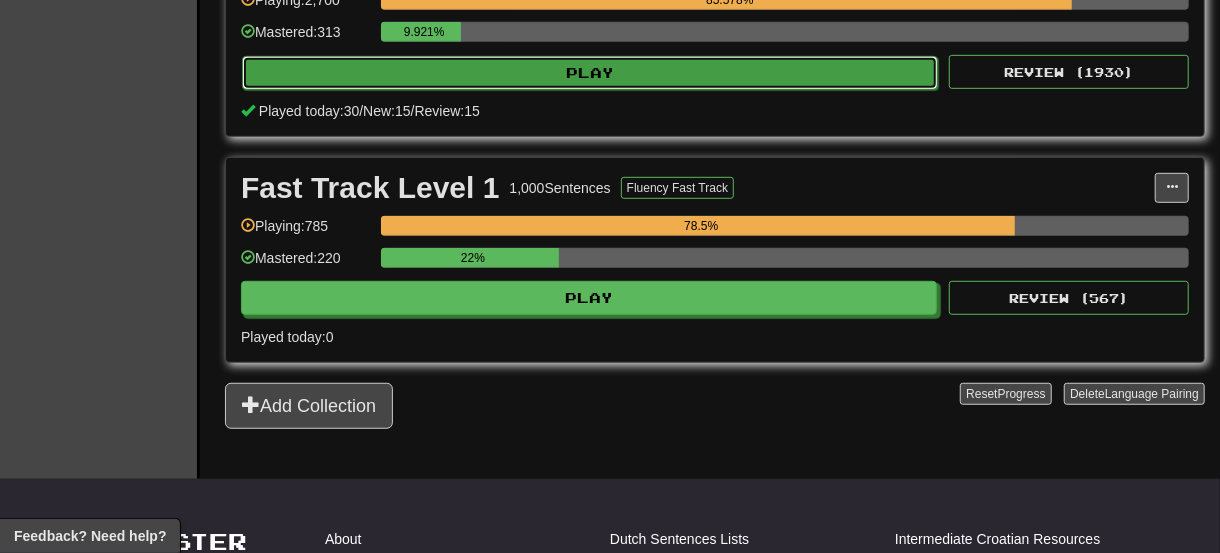 select on "**" 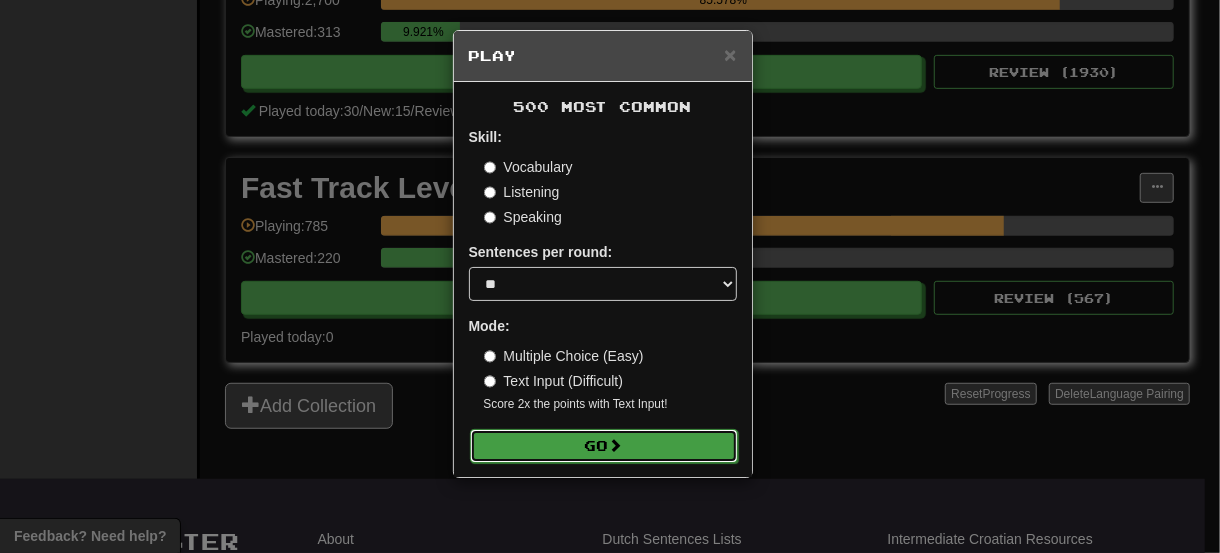 click on "Go" at bounding box center (604, 446) 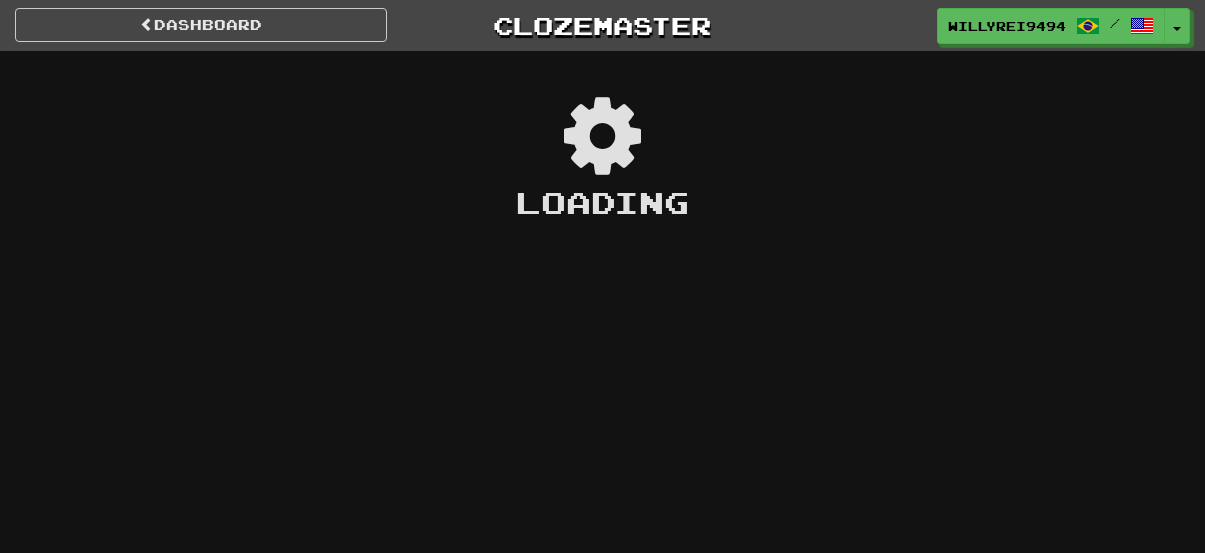 scroll, scrollTop: 0, scrollLeft: 0, axis: both 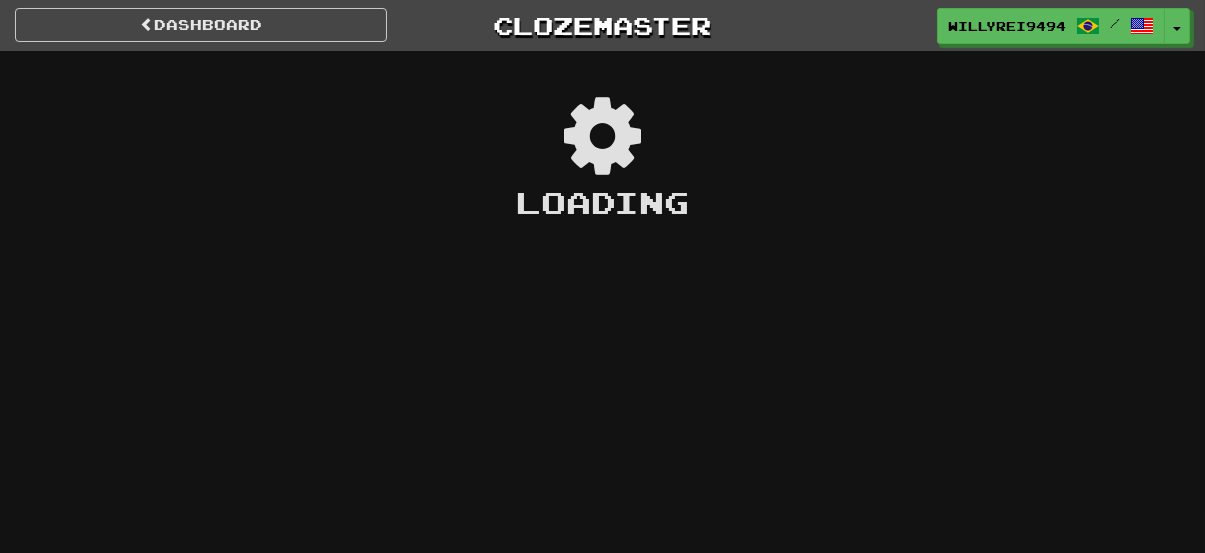 click on "Dashboard
Português
/
English
Streak:
5
Review:
3,134
Daily Goal:  388 /1000
Español
/
English
Streak:
0
Review:
5,258
Daily Goal:  0 /1000
العربية
/
English
Streak:
0
Review:
3,000
Daily Goal:  0 /1000
日本語
/
English
Streak:
0
Review:
2,642
Daily Goal:  0 /1000
Türkçe
/
English
Streak:
0
Review:
2,269
Daily Goal:  0 /1000
中文
/
English
Streak:
0
Review:
640
Daily Goal:  0 /1000
Italiano
/
English
Streak:
0
Review:
416
0" at bounding box center [602, 276] 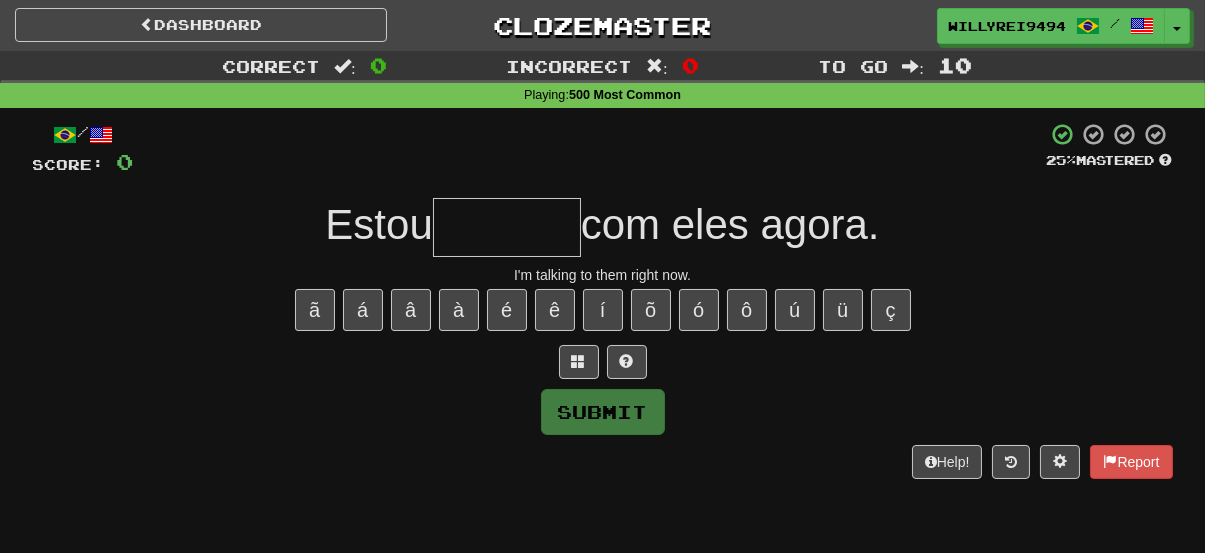 click at bounding box center [507, 227] 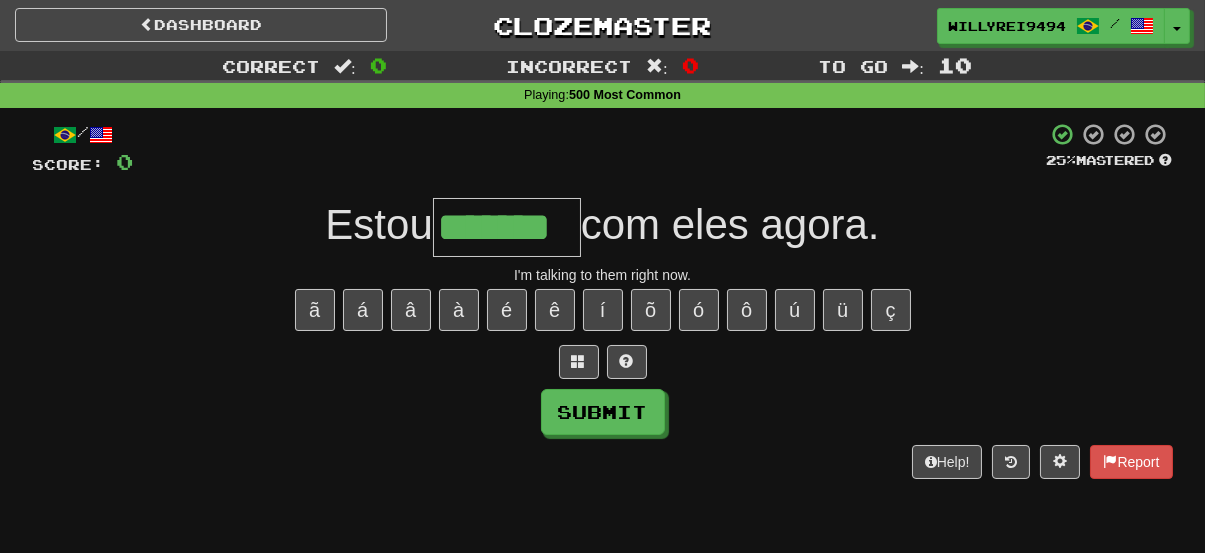 type on "*******" 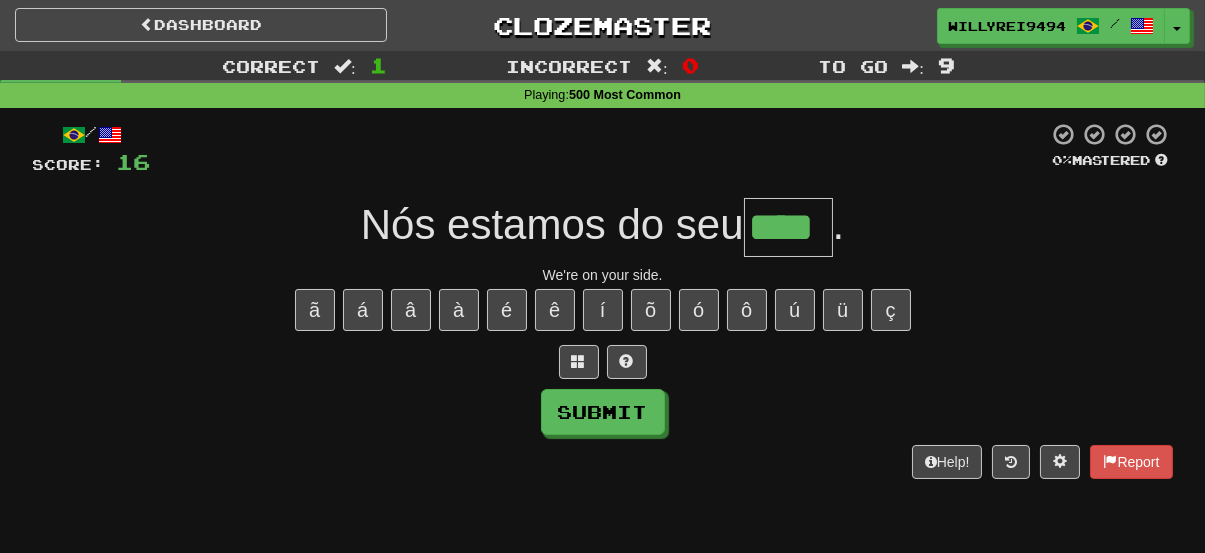 type on "****" 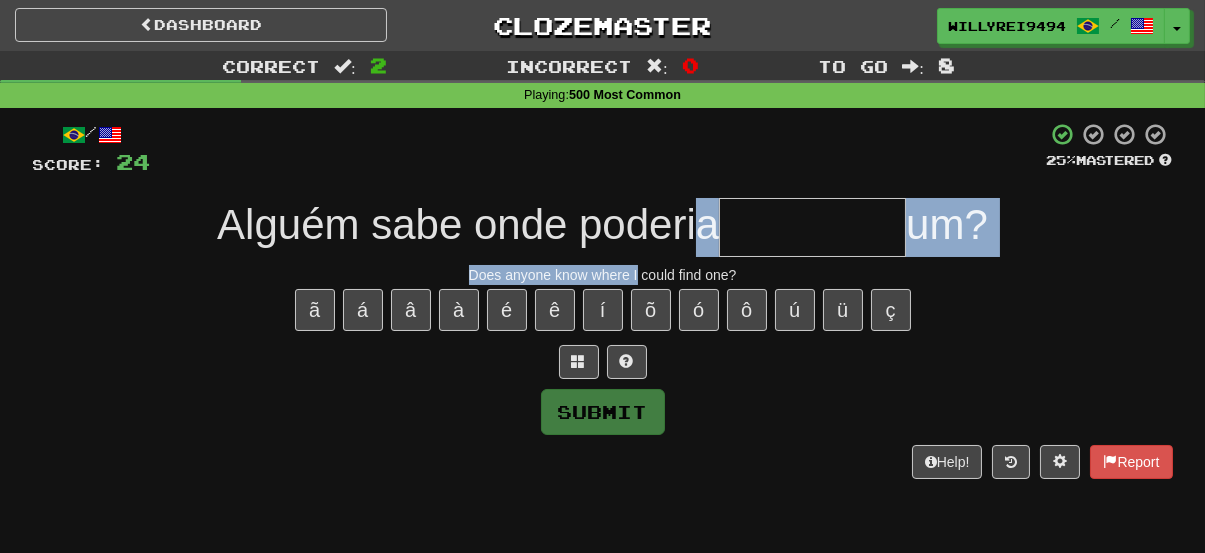 drag, startPoint x: 636, startPoint y: 258, endPoint x: 695, endPoint y: 248, distance: 59.841457 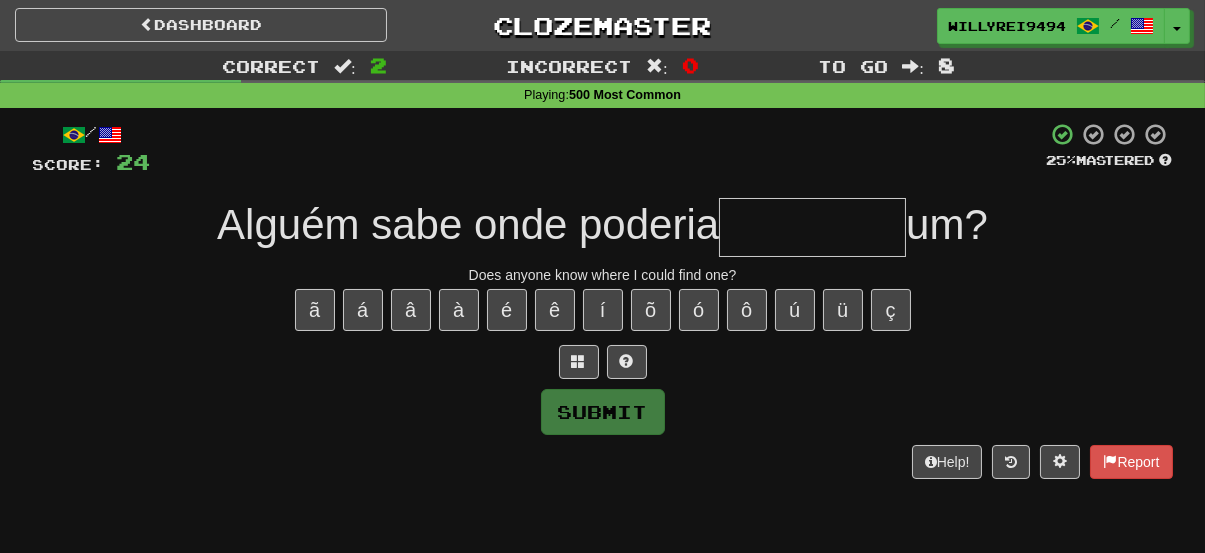 click at bounding box center (812, 227) 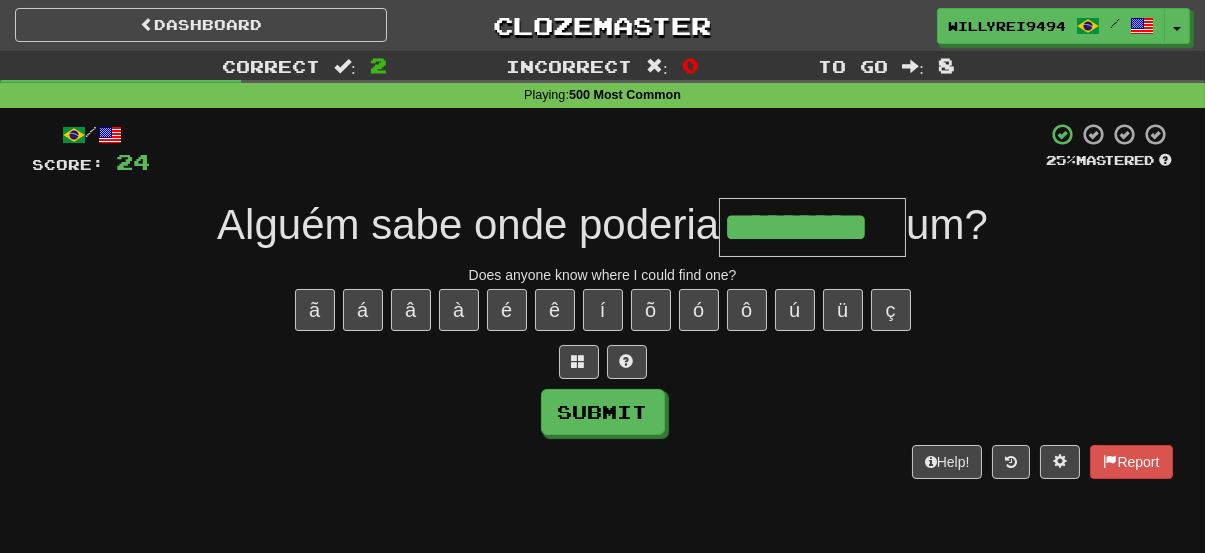 type on "*********" 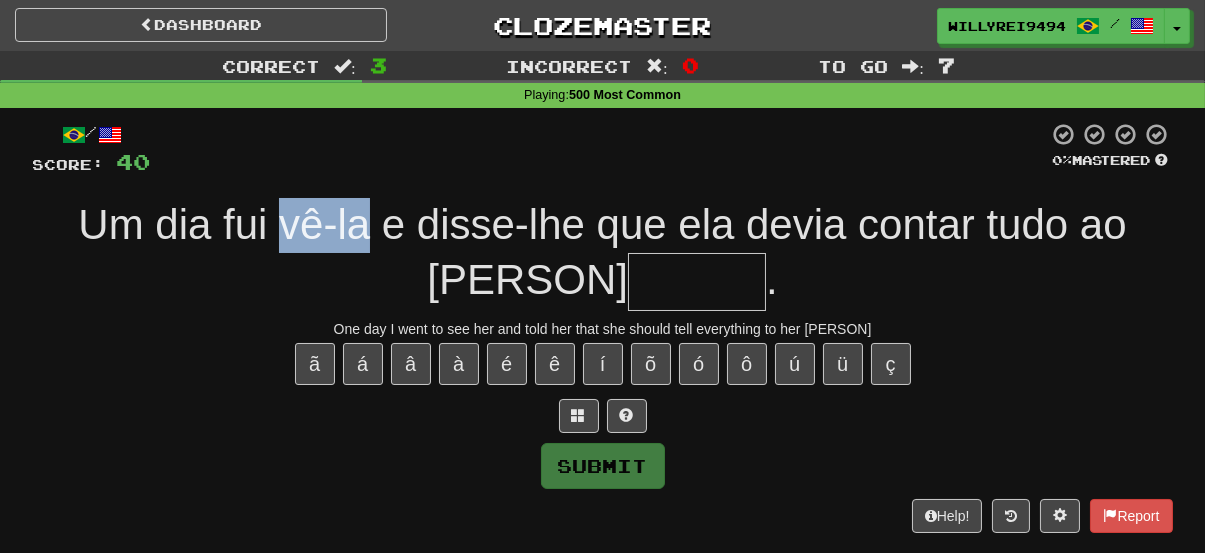 drag, startPoint x: 281, startPoint y: 226, endPoint x: 365, endPoint y: 237, distance: 84.71718 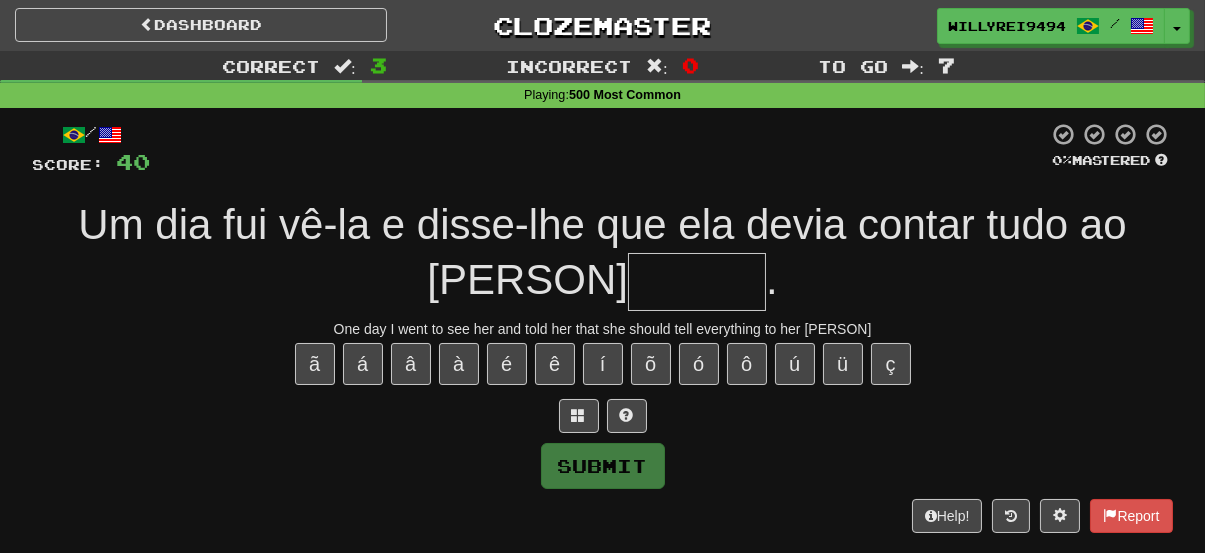 click at bounding box center [697, 282] 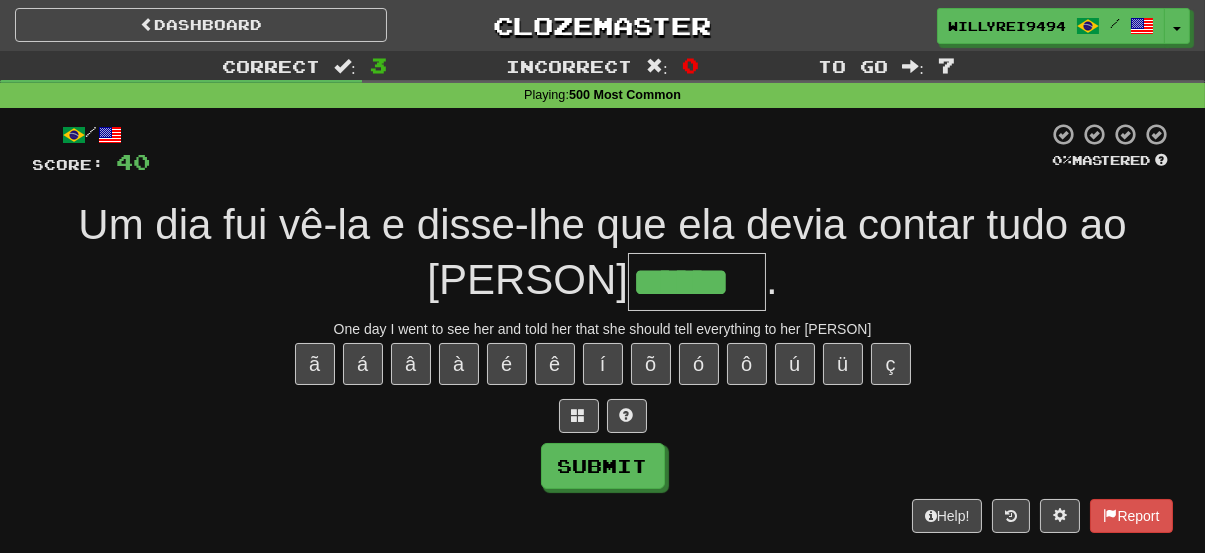 type on "******" 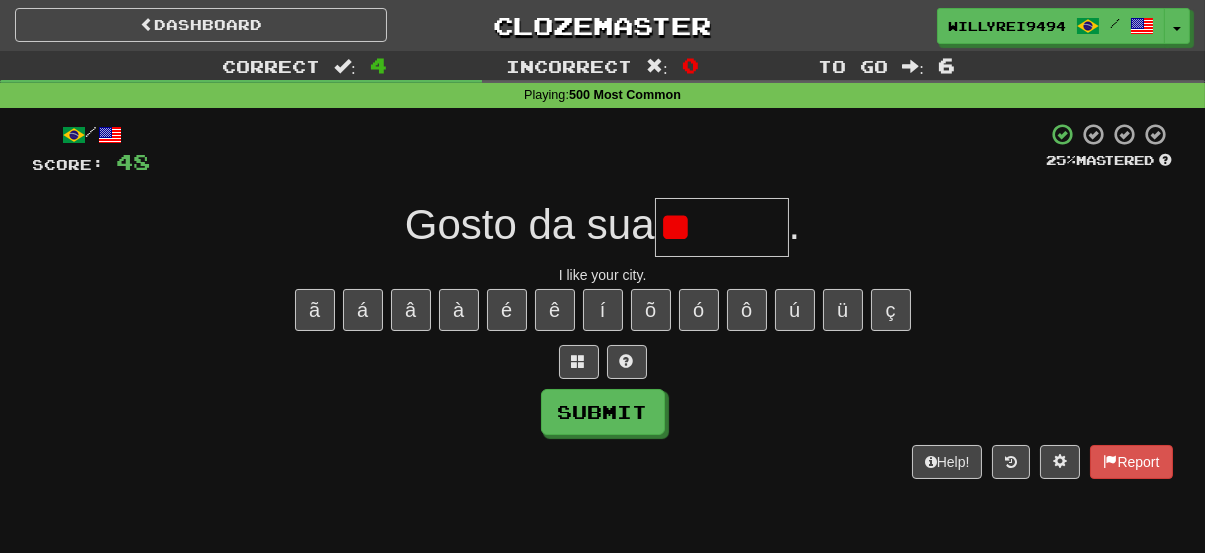 type on "*" 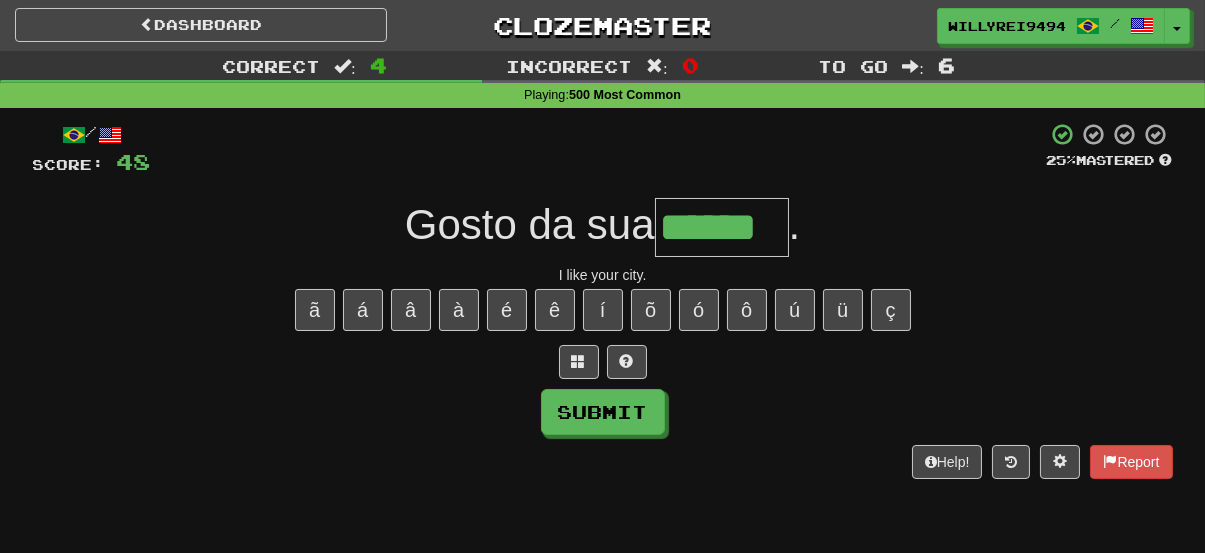 type on "******" 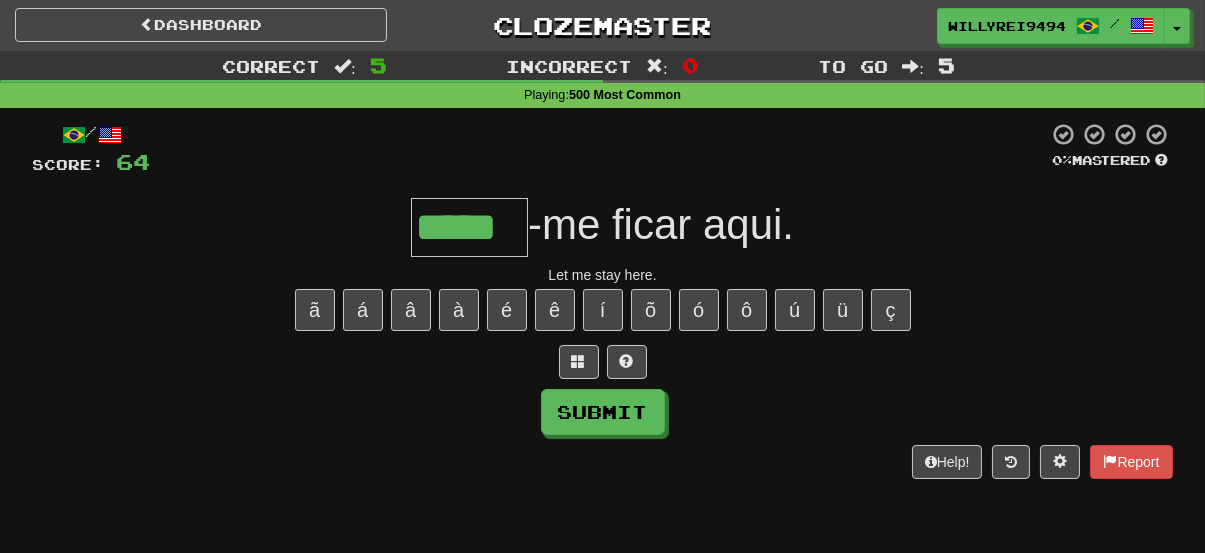 type on "*****" 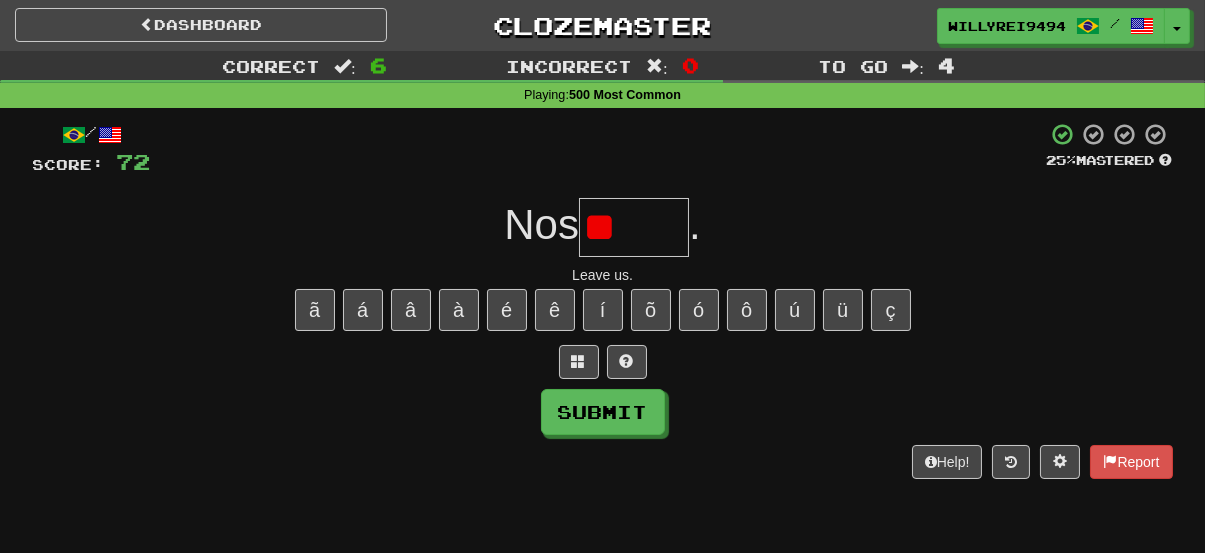 type on "*" 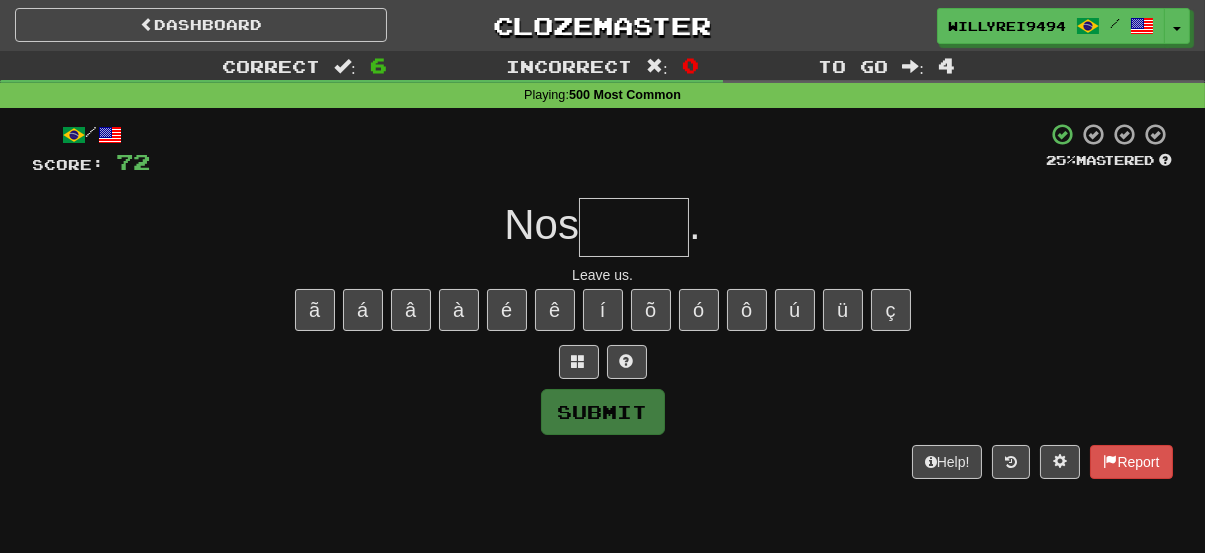 type on "*" 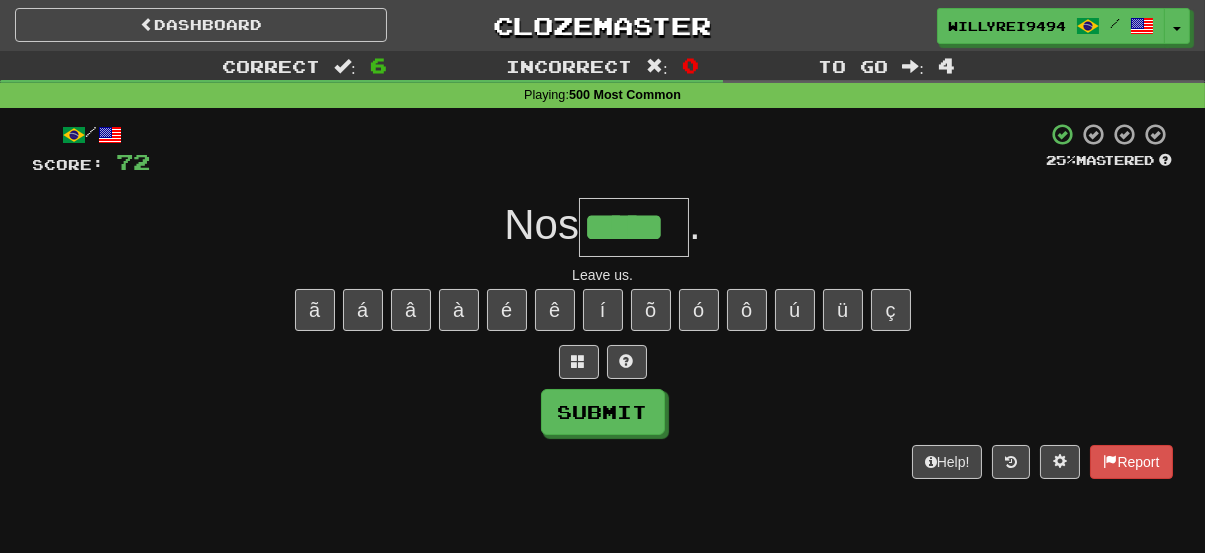 type on "*****" 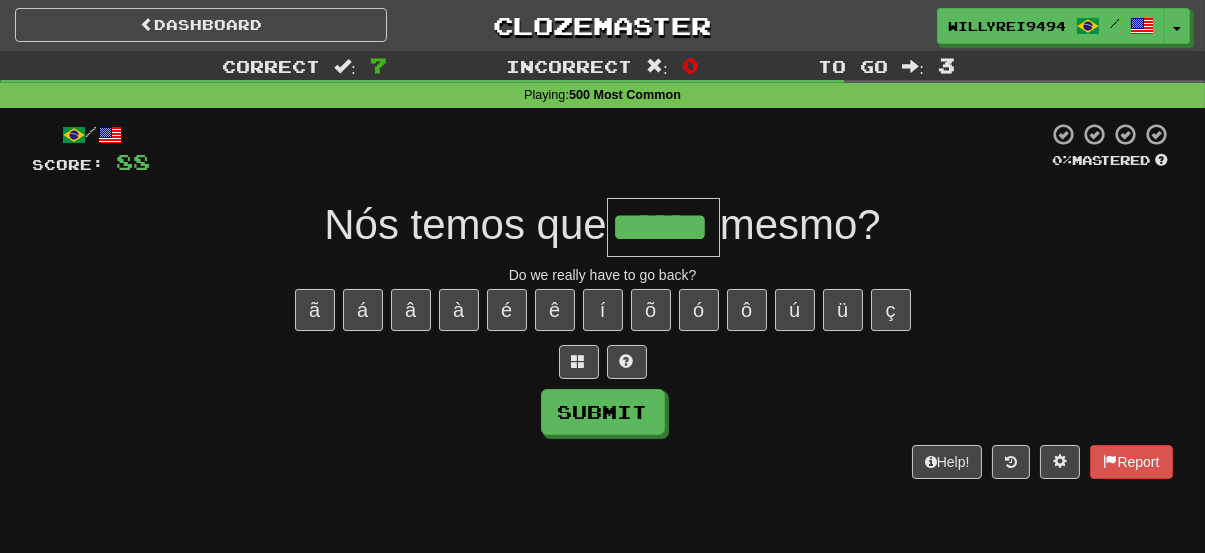 type on "******" 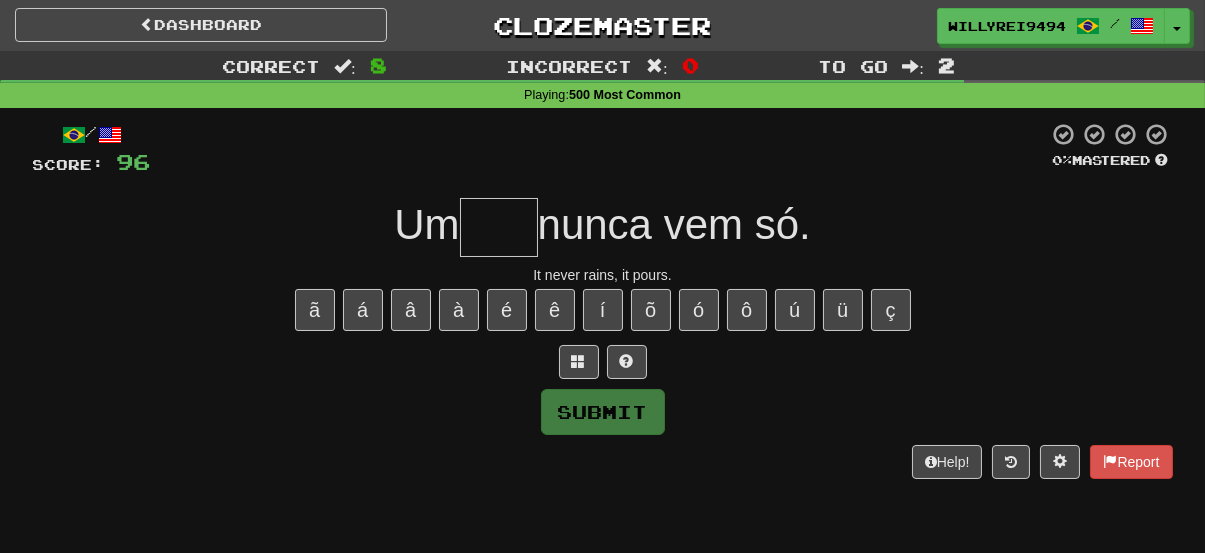 type on "*" 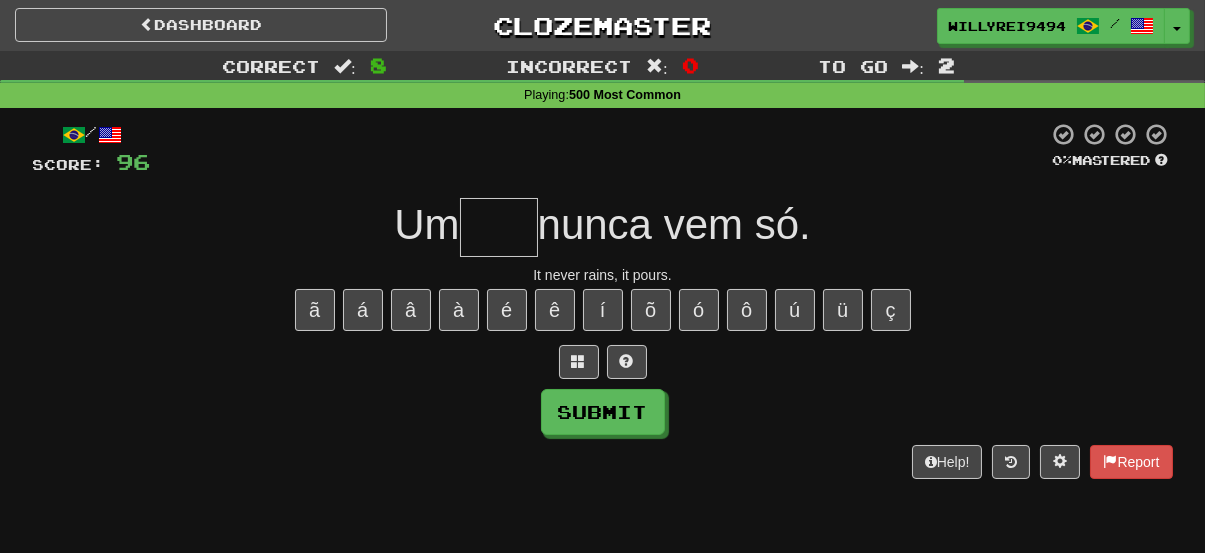 type on "*" 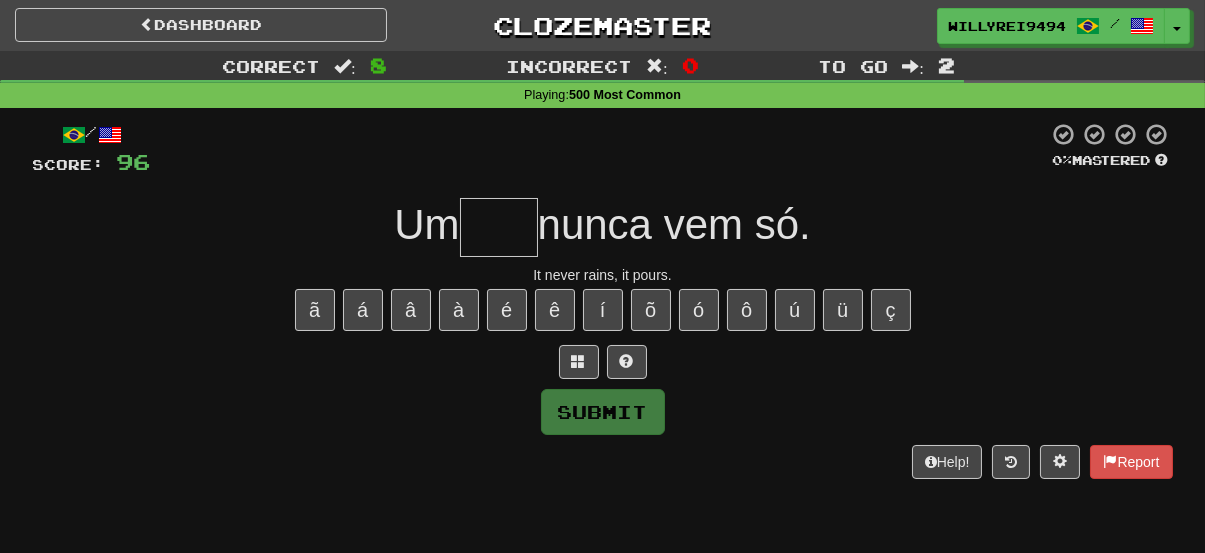 type on "*" 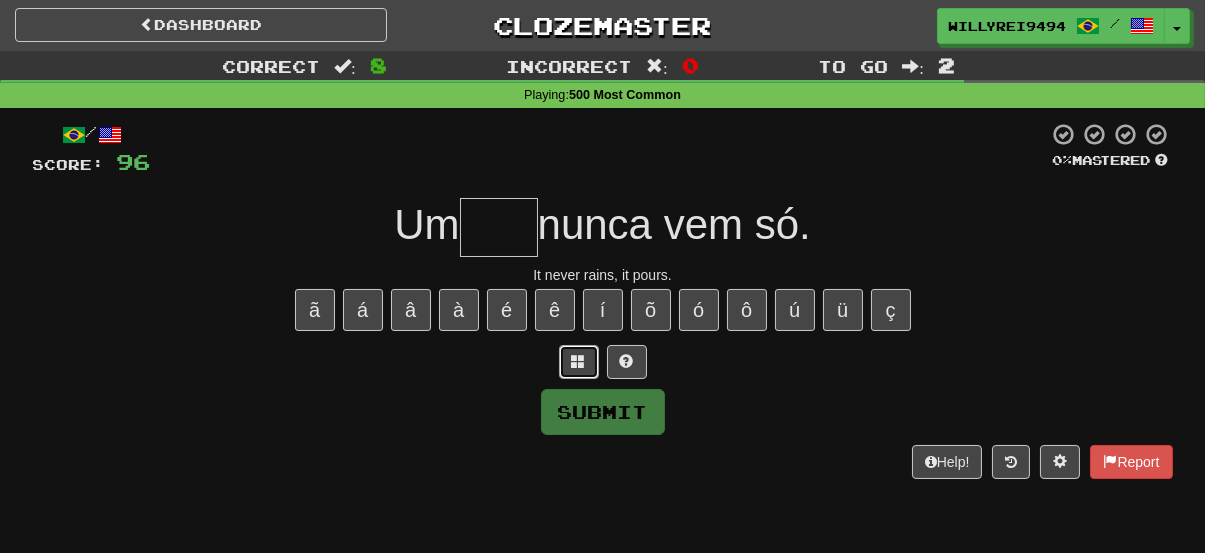 click at bounding box center [579, 361] 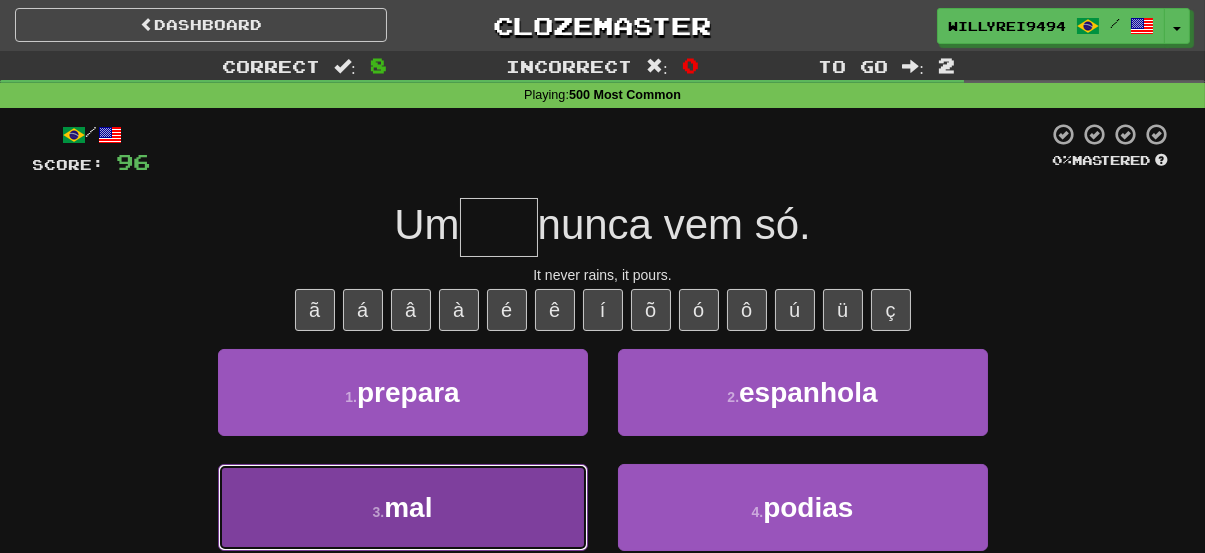 click on "3 .  mal" at bounding box center [403, 507] 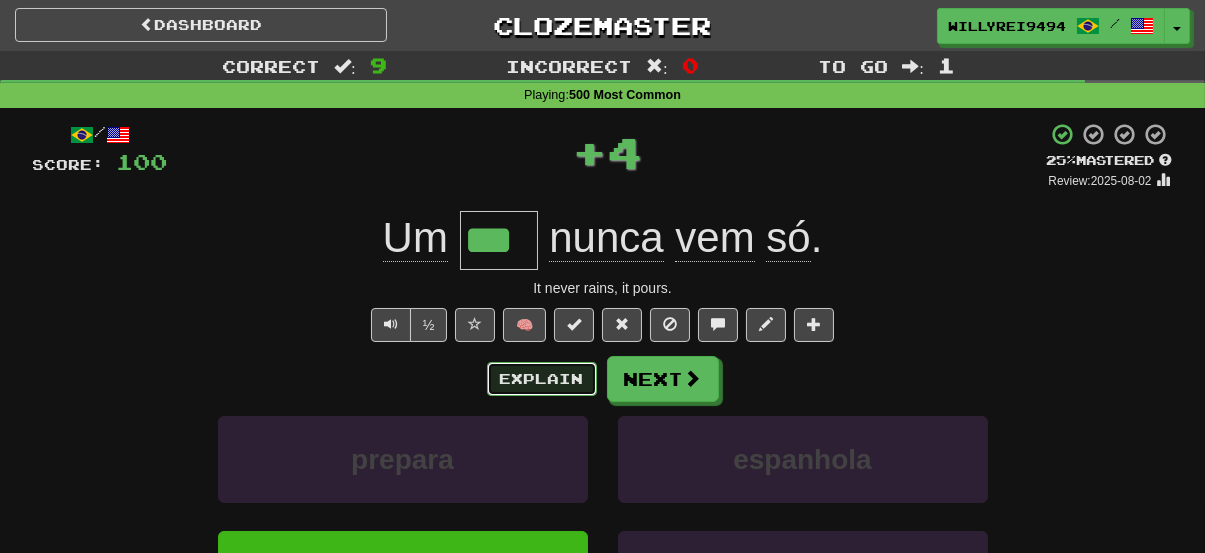 click on "Explain" at bounding box center (542, 379) 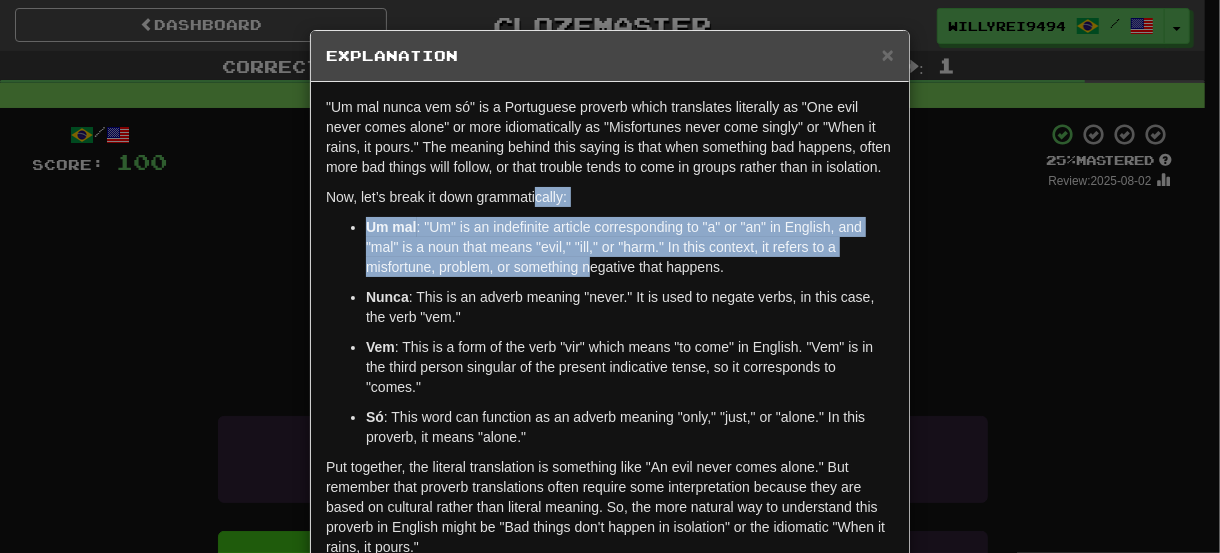 drag, startPoint x: 528, startPoint y: 194, endPoint x: 581, endPoint y: 259, distance: 83.86894 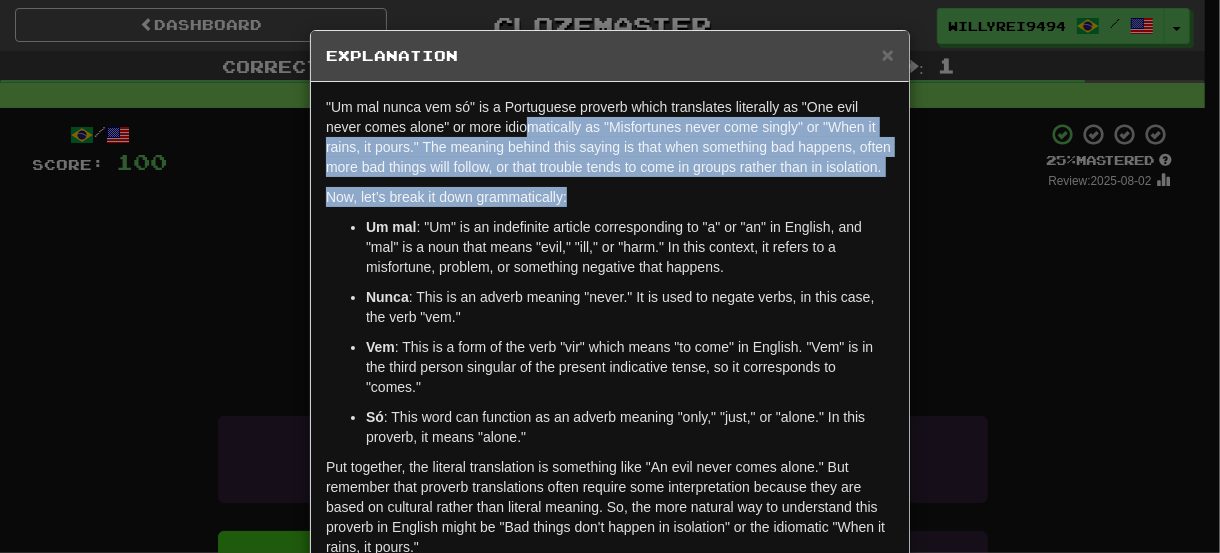 drag, startPoint x: 517, startPoint y: 119, endPoint x: 645, endPoint y: 179, distance: 141.36478 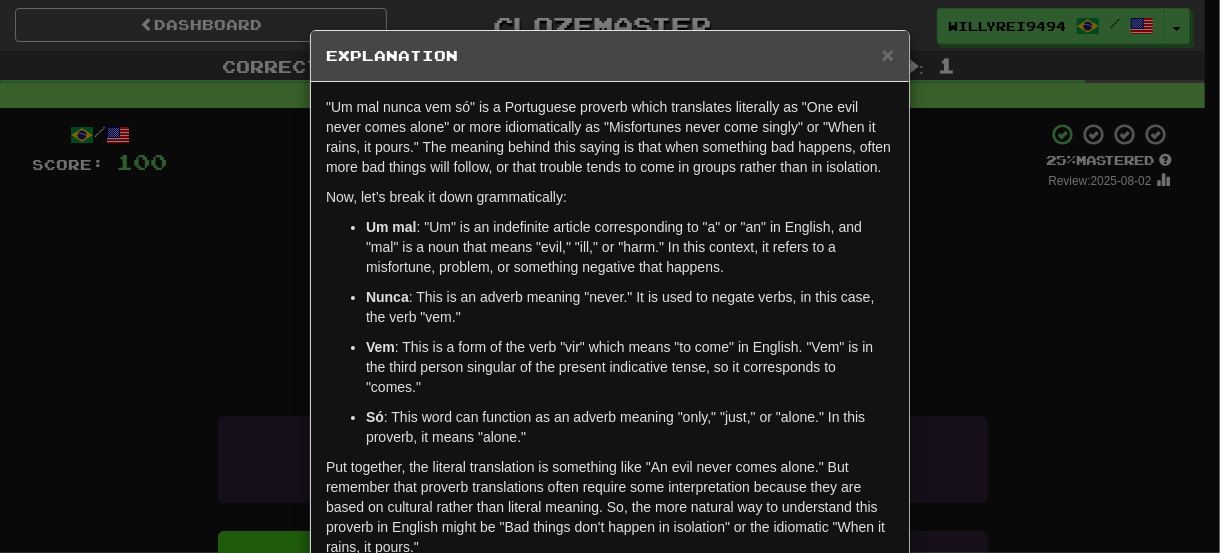 click on "× Explanation "Um mal nunca vem só" is a Portuguese proverb which translates literally as "One evil never comes alone" or more idiomatically as "Misfortunes never come singly" or "When it rains, it pours." The meaning behind this saying is that when something bad happens, often more bad things will follow, or that trouble tends to come in groups rather than in isolation.
Now, let’s break it down grammatically:
Um mal : "Um" is an indefinite article corresponding to "a" or "an" in English, and "mal" is a noun that means "evil," "ill," or "harm." In this context, it refers to a misfortune, problem, or something negative that happens.
Nunca : This is an adverb meaning "never." It is used to negate verbs, in this case, the verb "vem."
Vem : This is a form of the verb "vir" which means "to come" in English. "Vem" is in the third person singular of the present indicative tense, so it corresponds to "comes."
Só
In beta. Generated by ChatGPT. Like it? Hate it?  Let us know !" at bounding box center [610, 276] 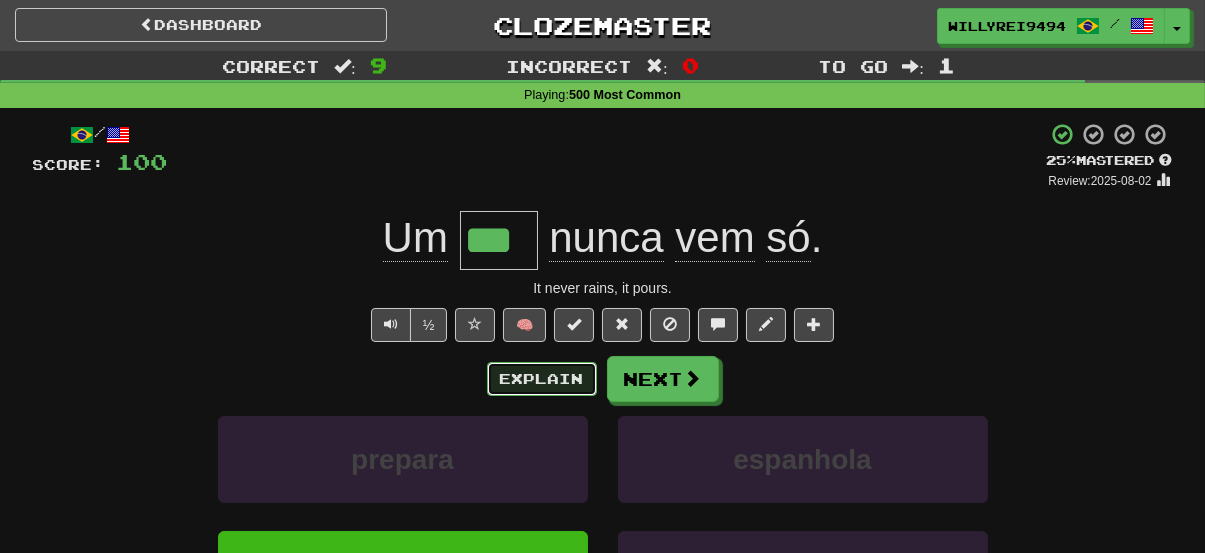 click on "Explain" at bounding box center [542, 379] 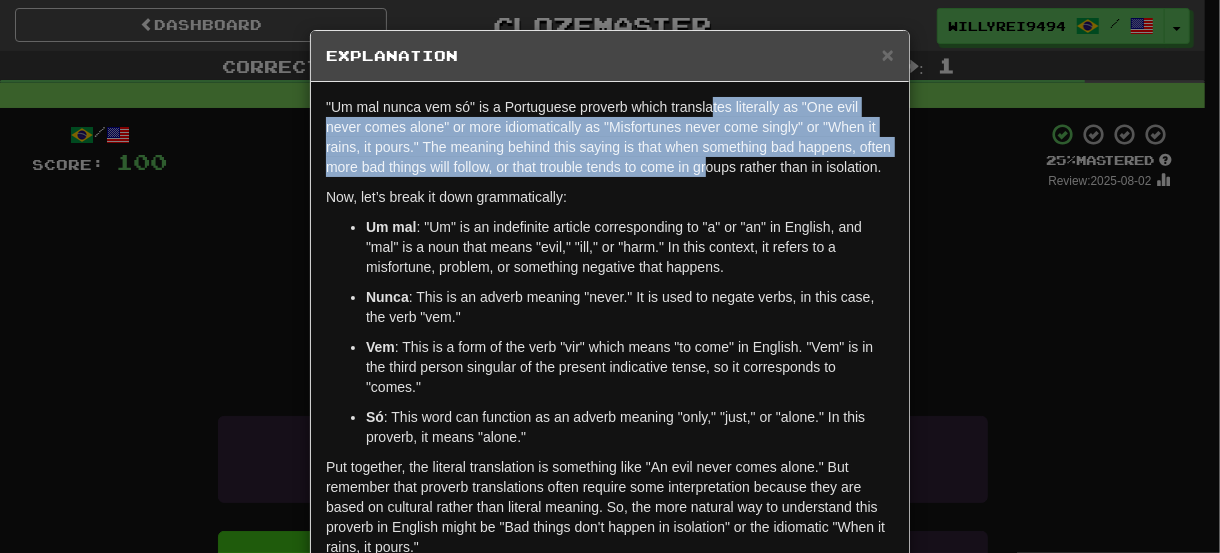drag, startPoint x: 706, startPoint y: 101, endPoint x: 699, endPoint y: 161, distance: 60.40695 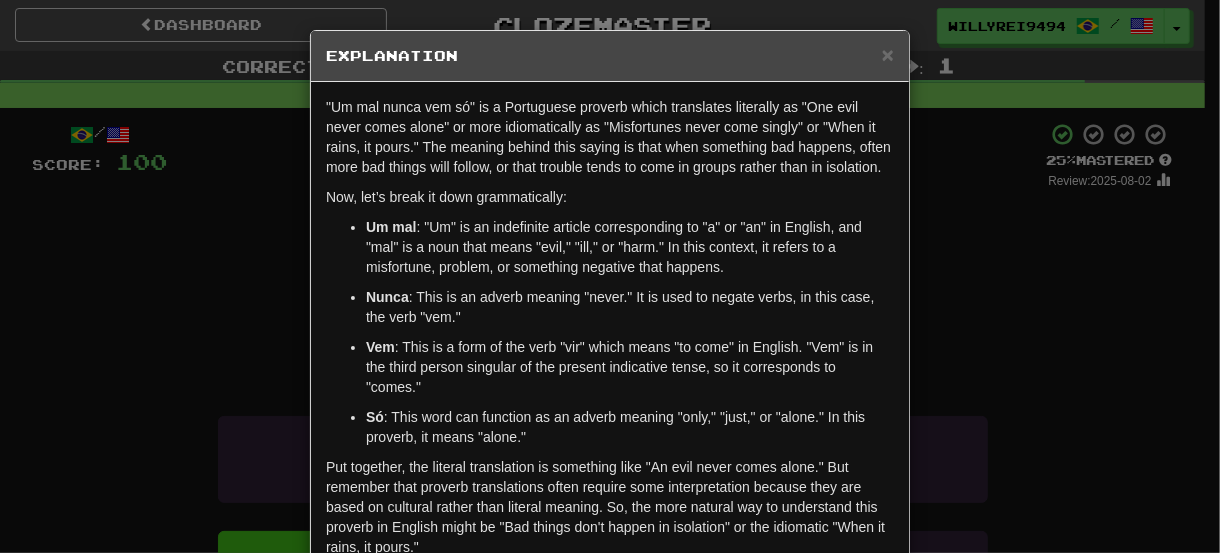 click on "× Explanation "Um mal nunca vem só" is a Portuguese proverb which translates literally as "One evil never comes alone" or more idiomatically as "Misfortunes never come singly" or "When it rains, it pours." The meaning behind this saying is that when something bad happens, often more bad things will follow, or that trouble tends to come in groups rather than in isolation.
Now, let’s break it down grammatically:
Um mal : "Um" is an indefinite article corresponding to "a" or "an" in English, and "mal" is a noun that means "evil," "ill," or "harm." In this context, it refers to a misfortune, problem, or something negative that happens.
Nunca : This is an adverb meaning "never." It is used to negate verbs, in this case, the verb "vem."
Vem : This is a form of the verb "vir" which means "to come" in English. "Vem" is in the third person singular of the present indicative tense, so it corresponds to "comes."
Só
In beta. Generated by ChatGPT. Like it? Hate it?  Let us know !" at bounding box center [610, 276] 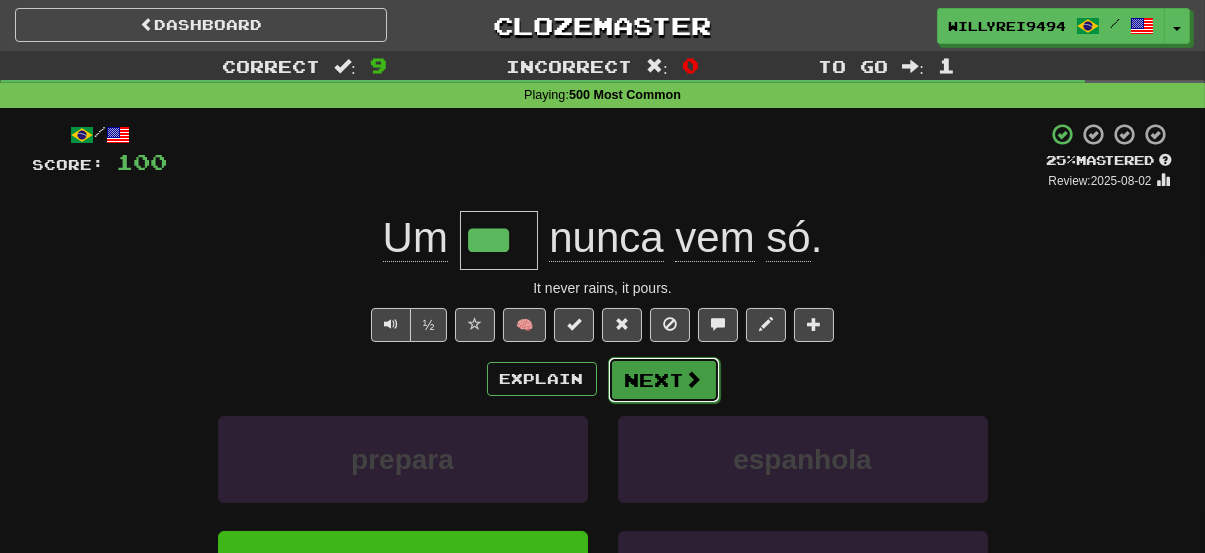 click on "Next" at bounding box center [664, 380] 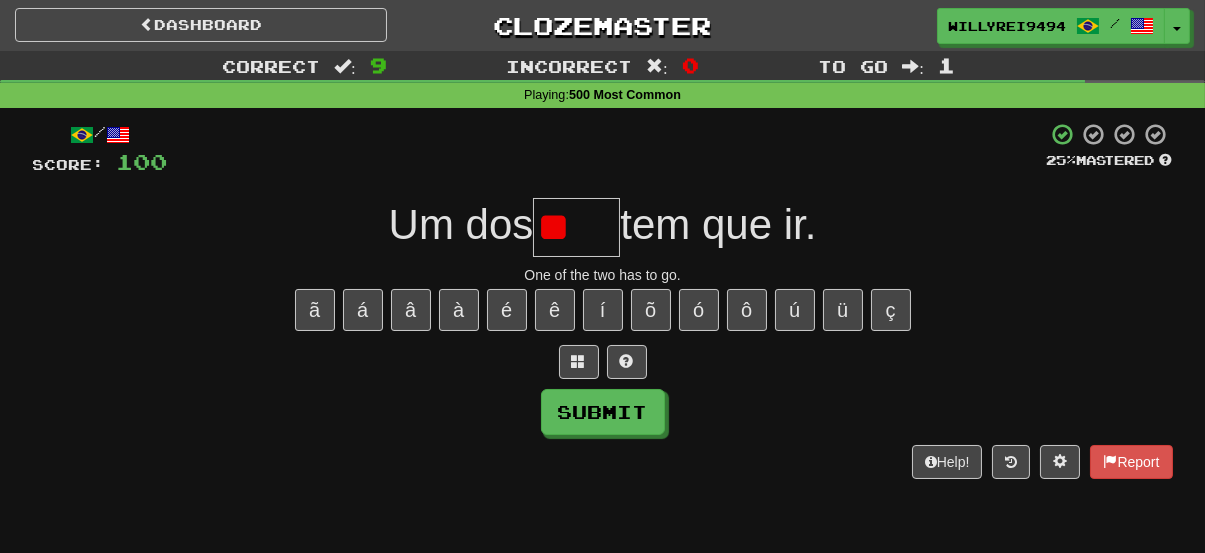 type on "*" 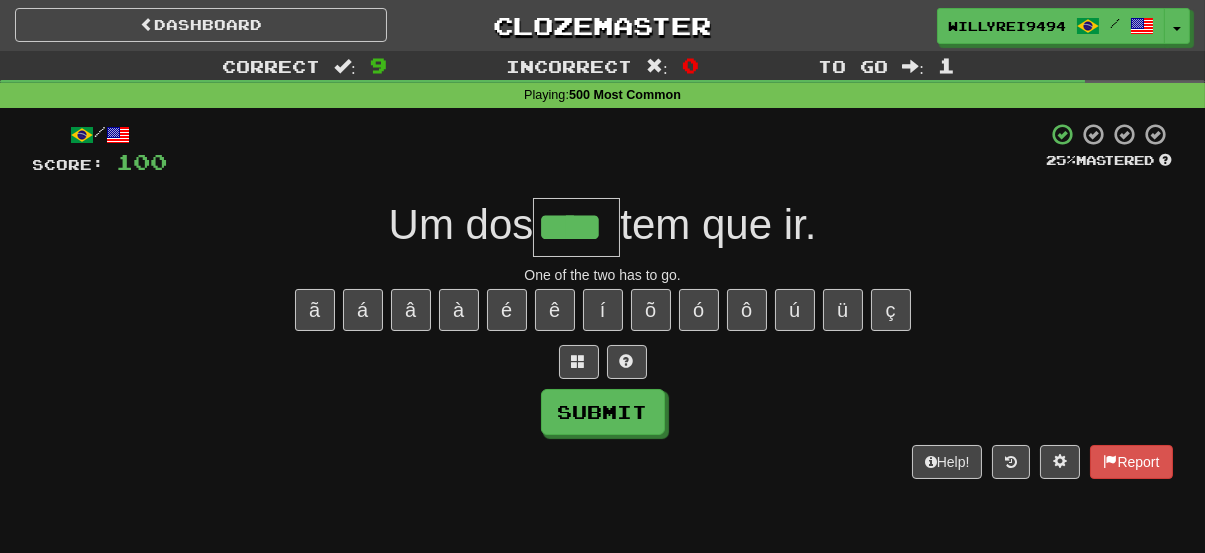 type on "****" 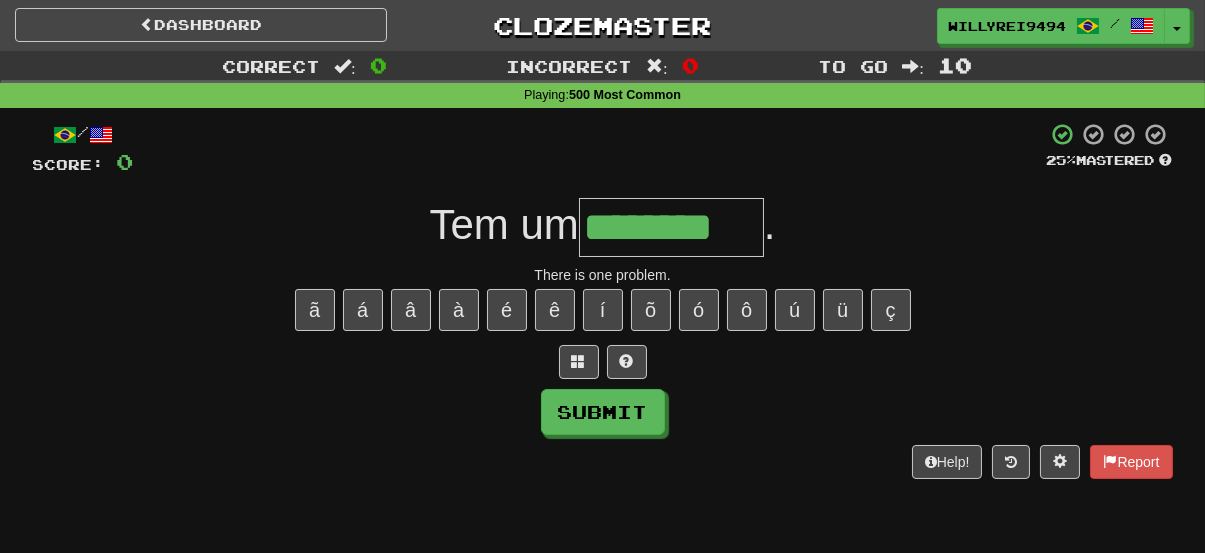type on "********" 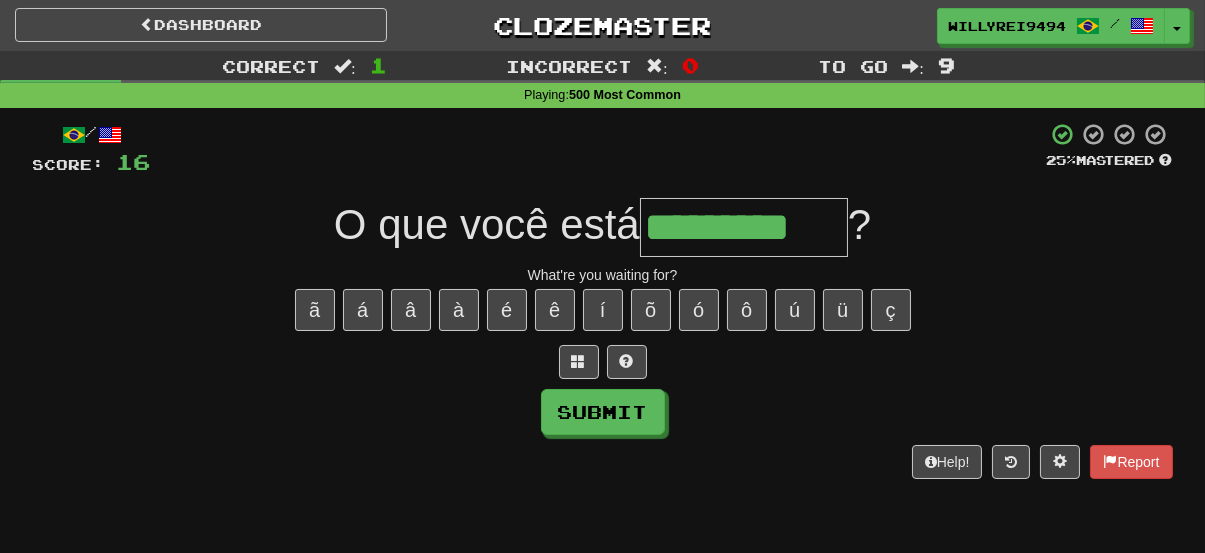 type on "*********" 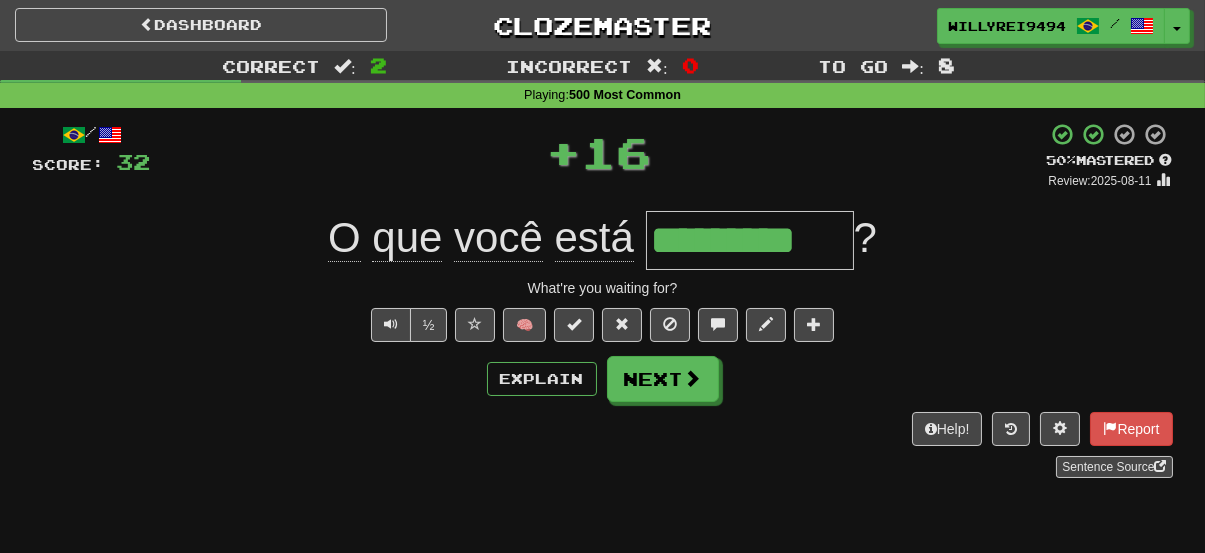 type 